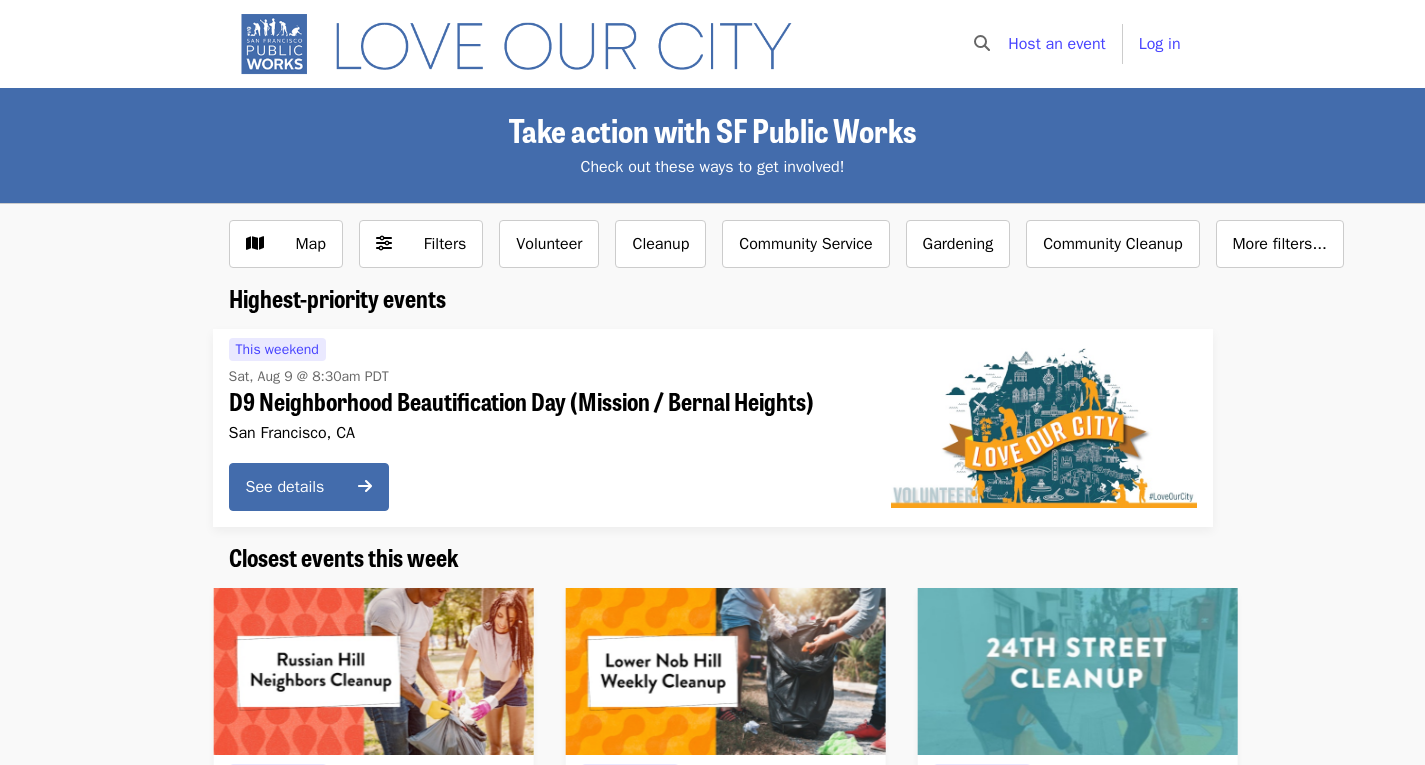 scroll, scrollTop: 0, scrollLeft: 0, axis: both 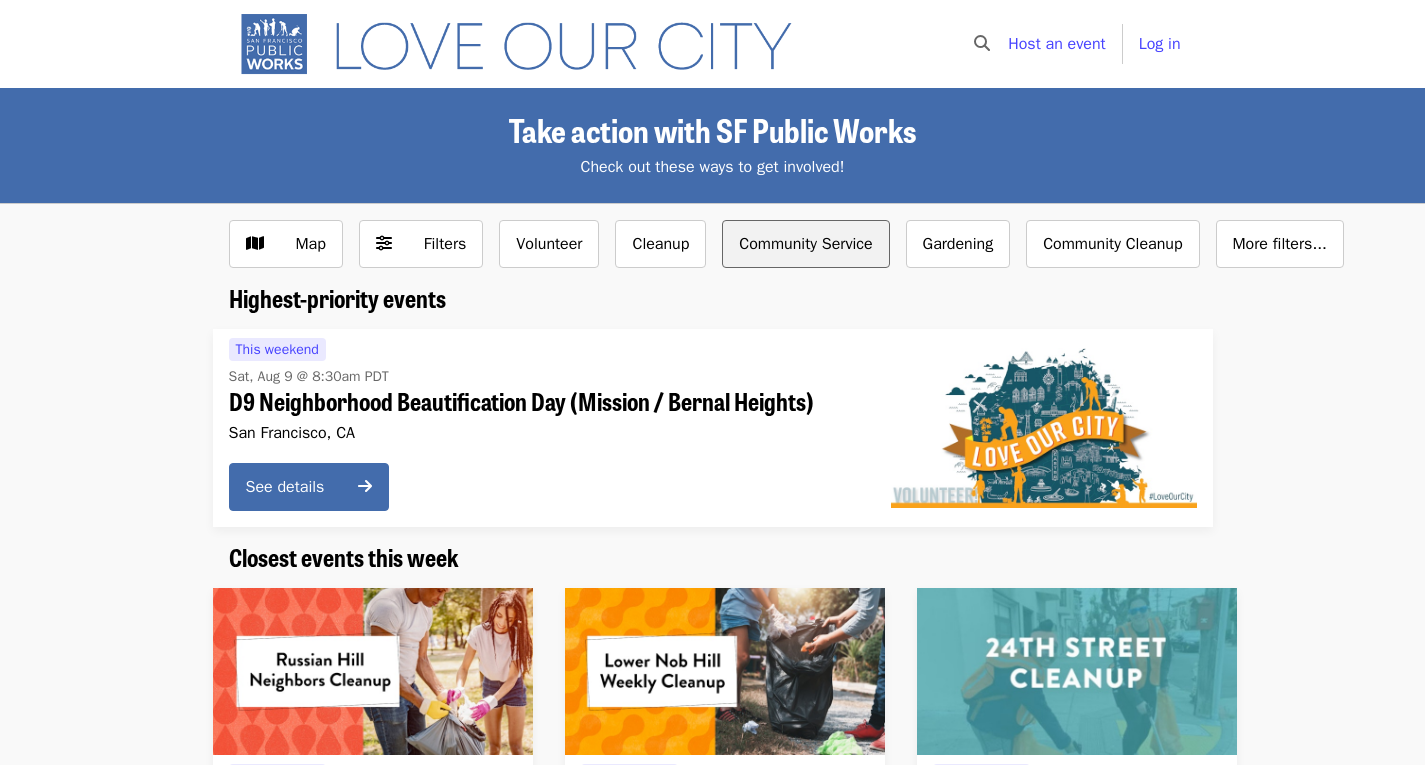click on "Community Service" at bounding box center (805, 244) 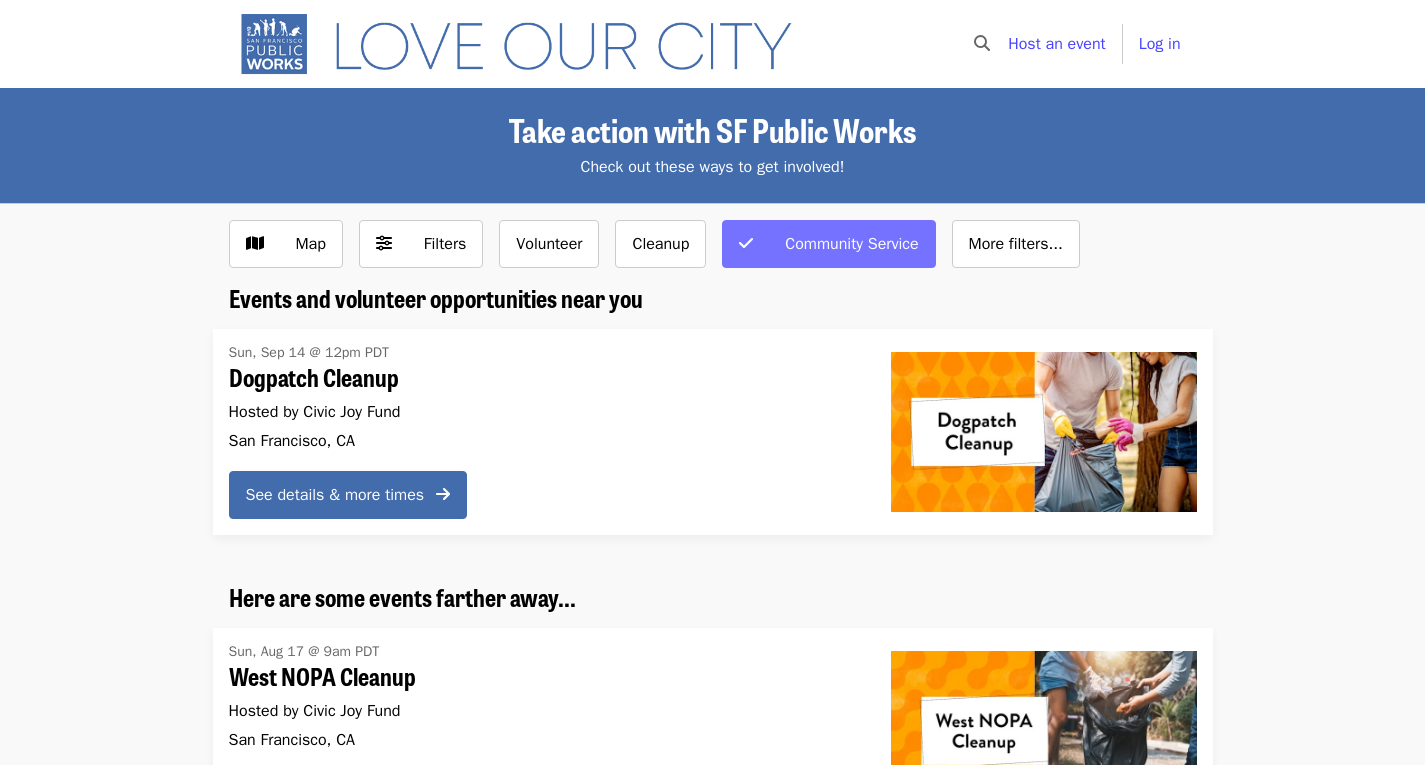 click at bounding box center (746, 243) 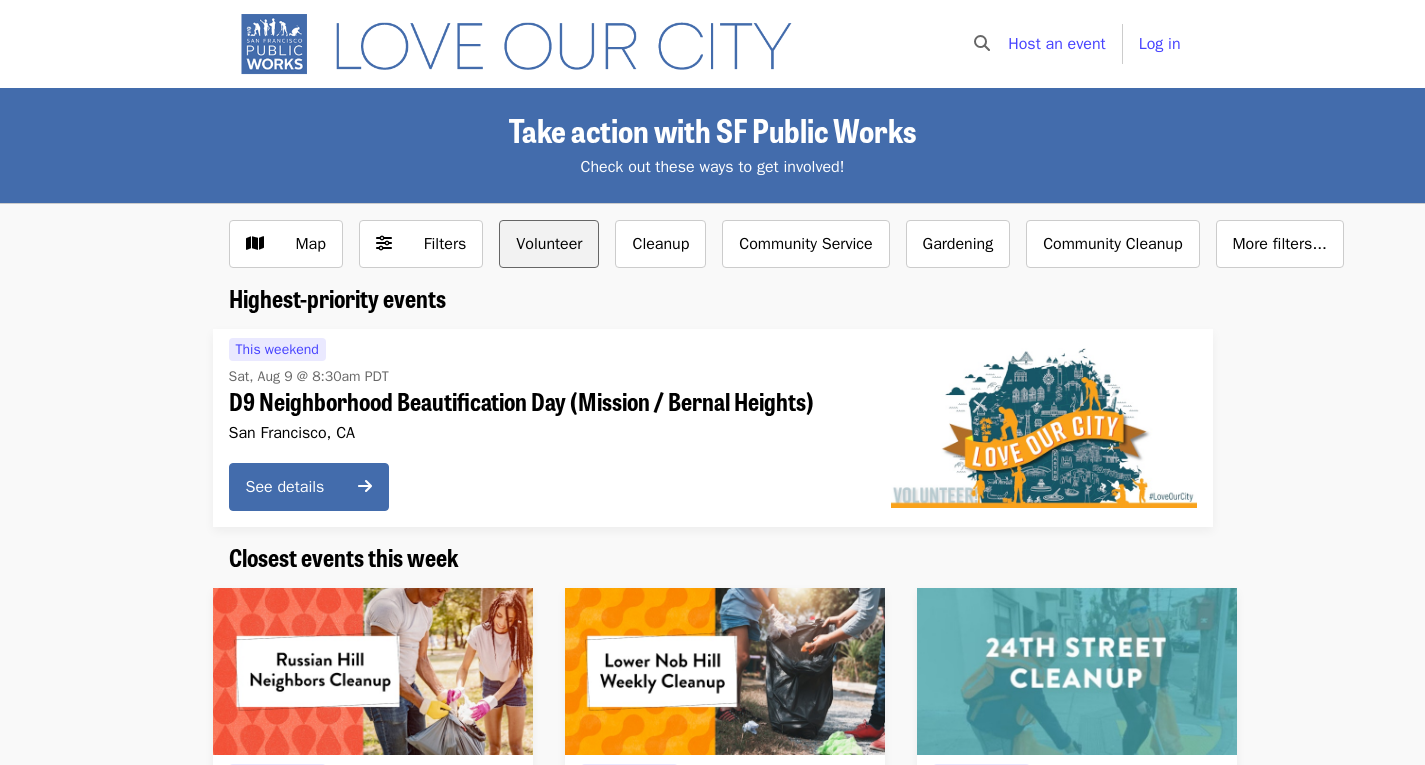 click on "Volunteer" at bounding box center (549, 244) 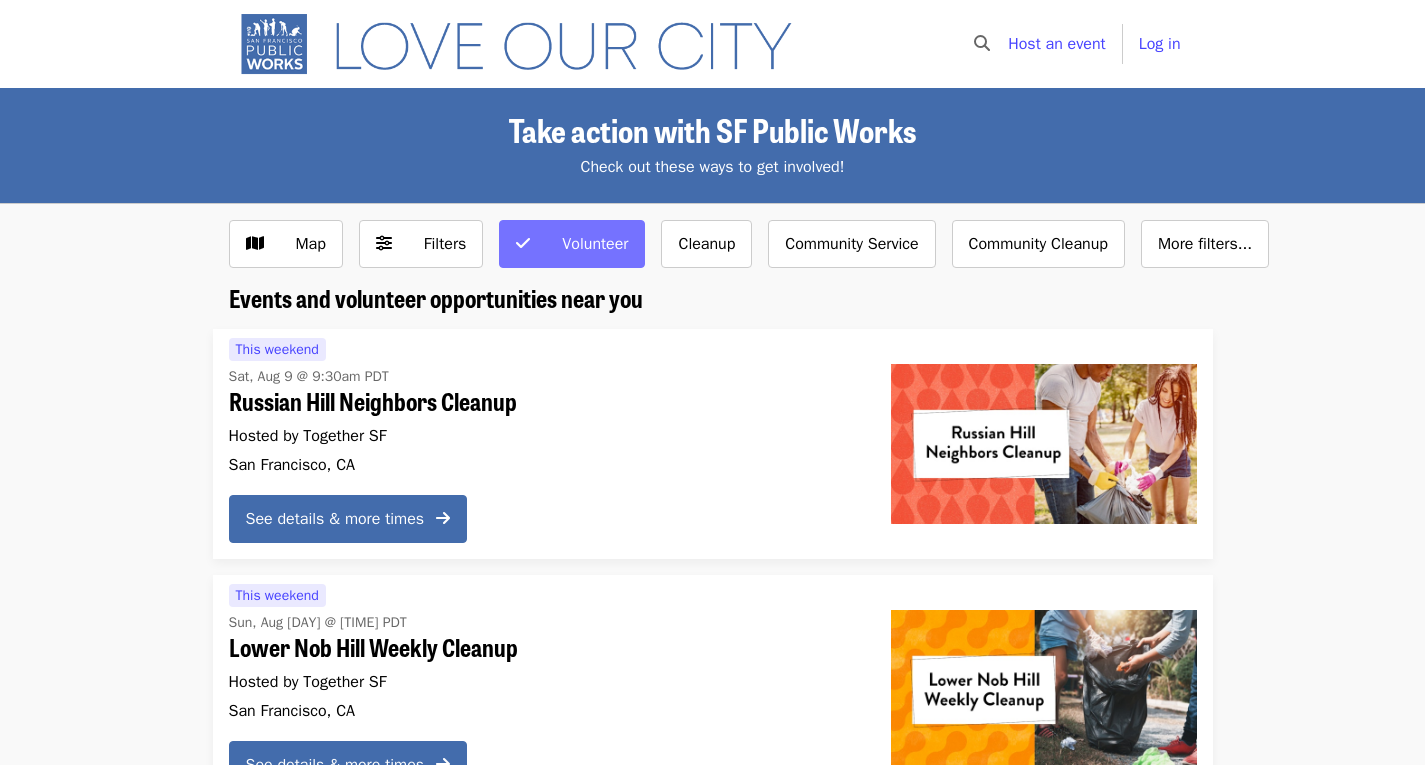 click on "Volunteer" at bounding box center (595, 244) 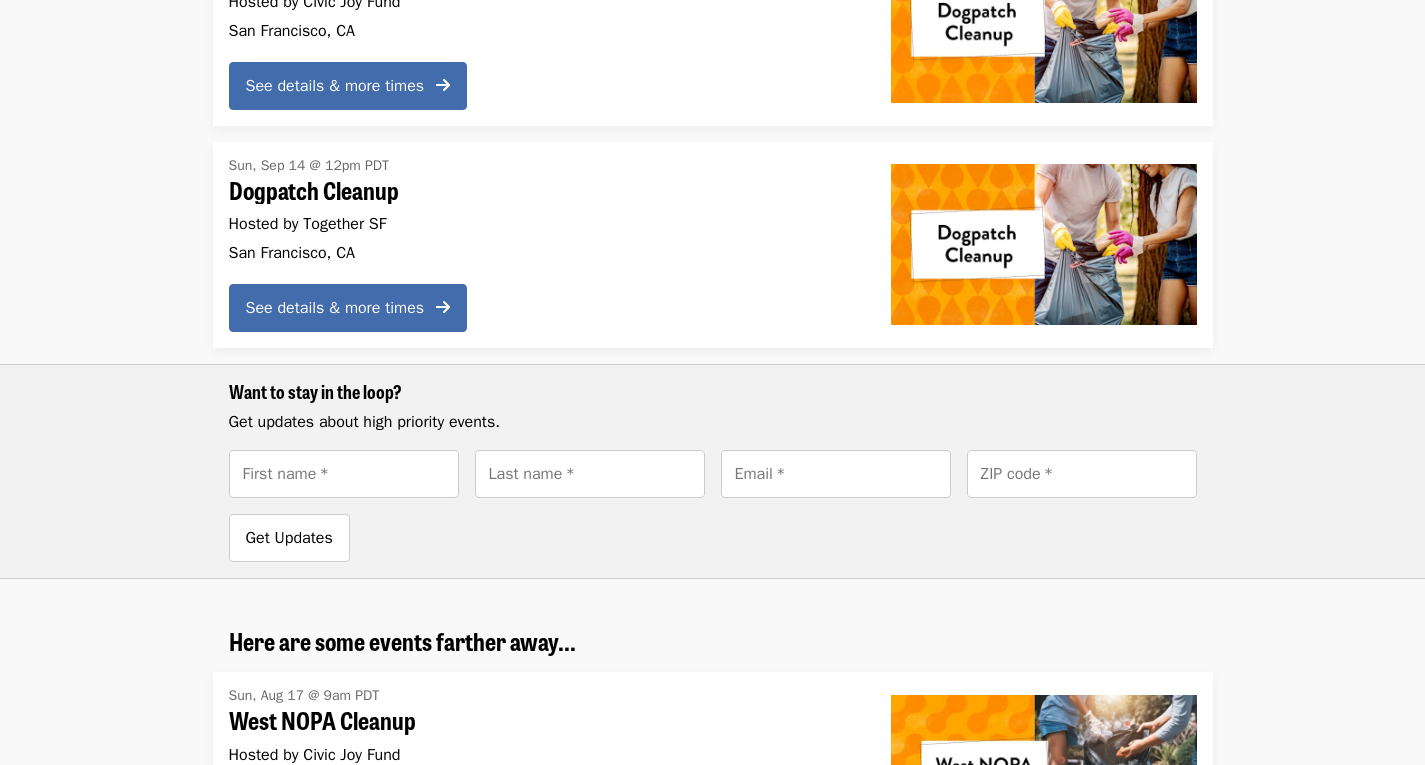 scroll, scrollTop: 2800, scrollLeft: 0, axis: vertical 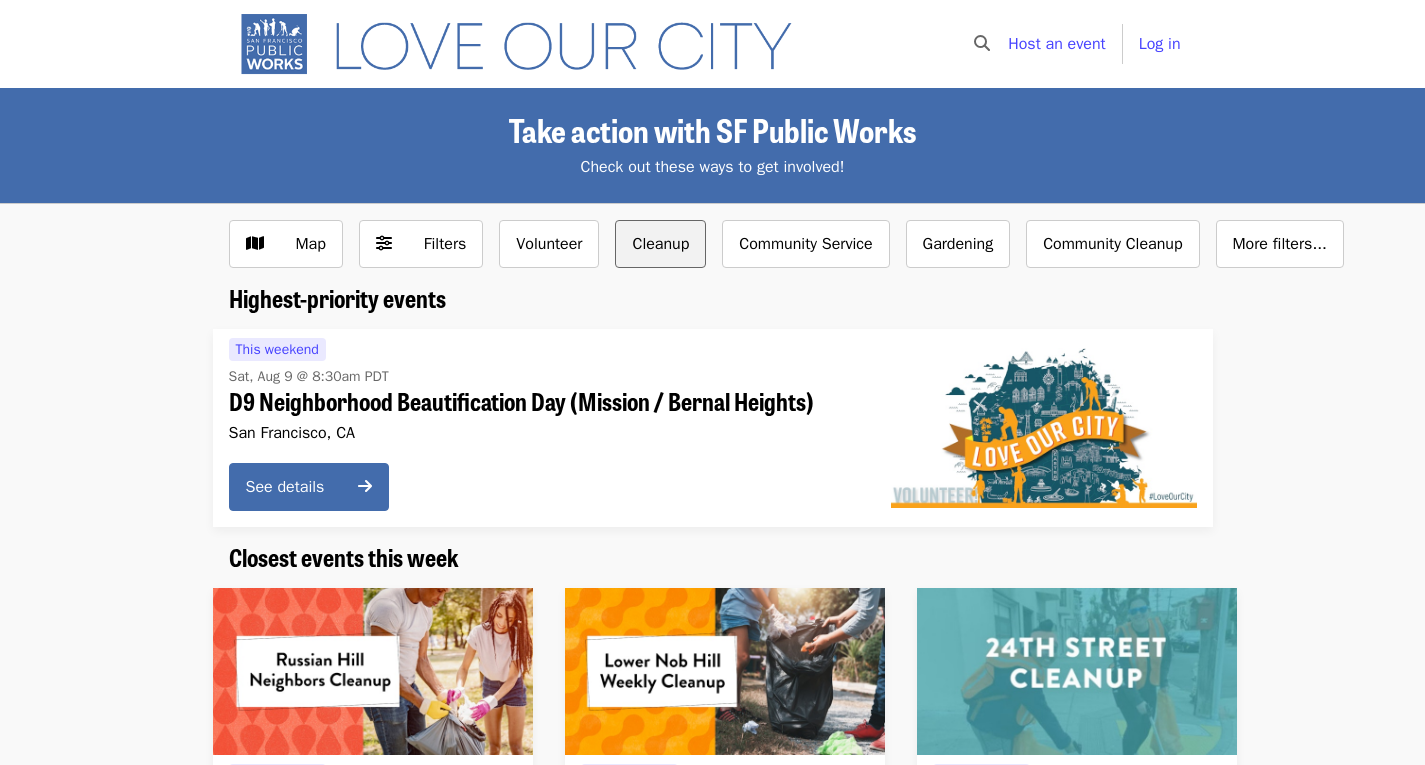 click on "Cleanup" at bounding box center [660, 244] 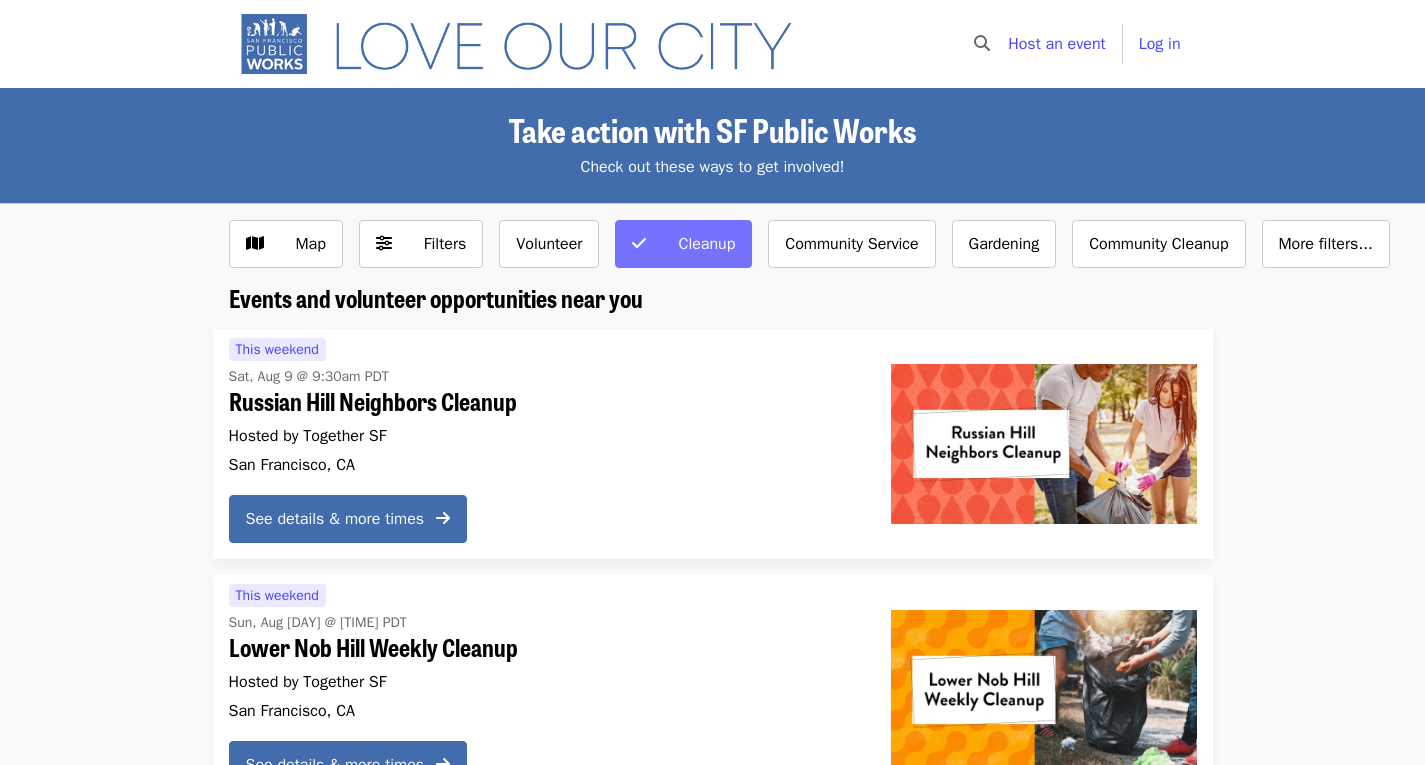 click on "Cleanup" at bounding box center (706, 244) 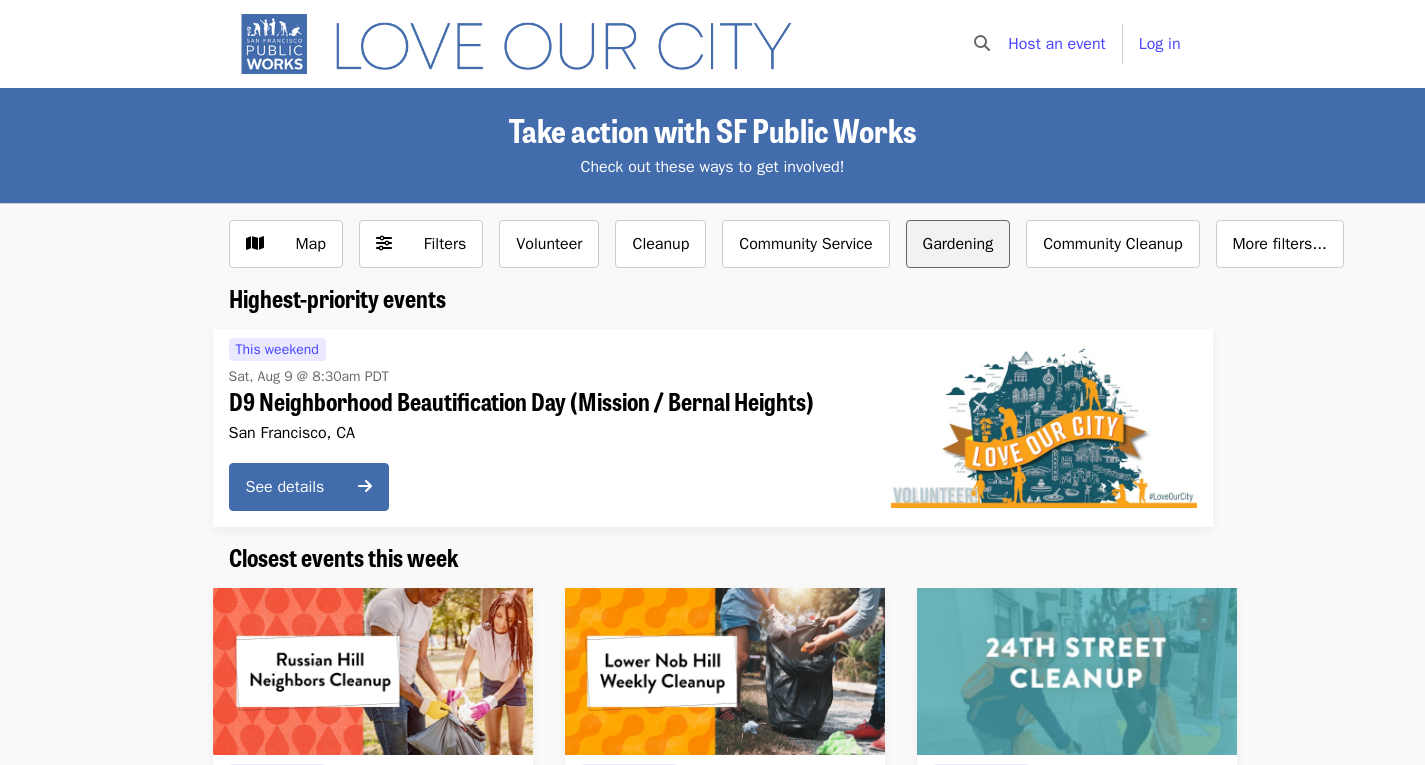 click on "Gardening" at bounding box center (958, 244) 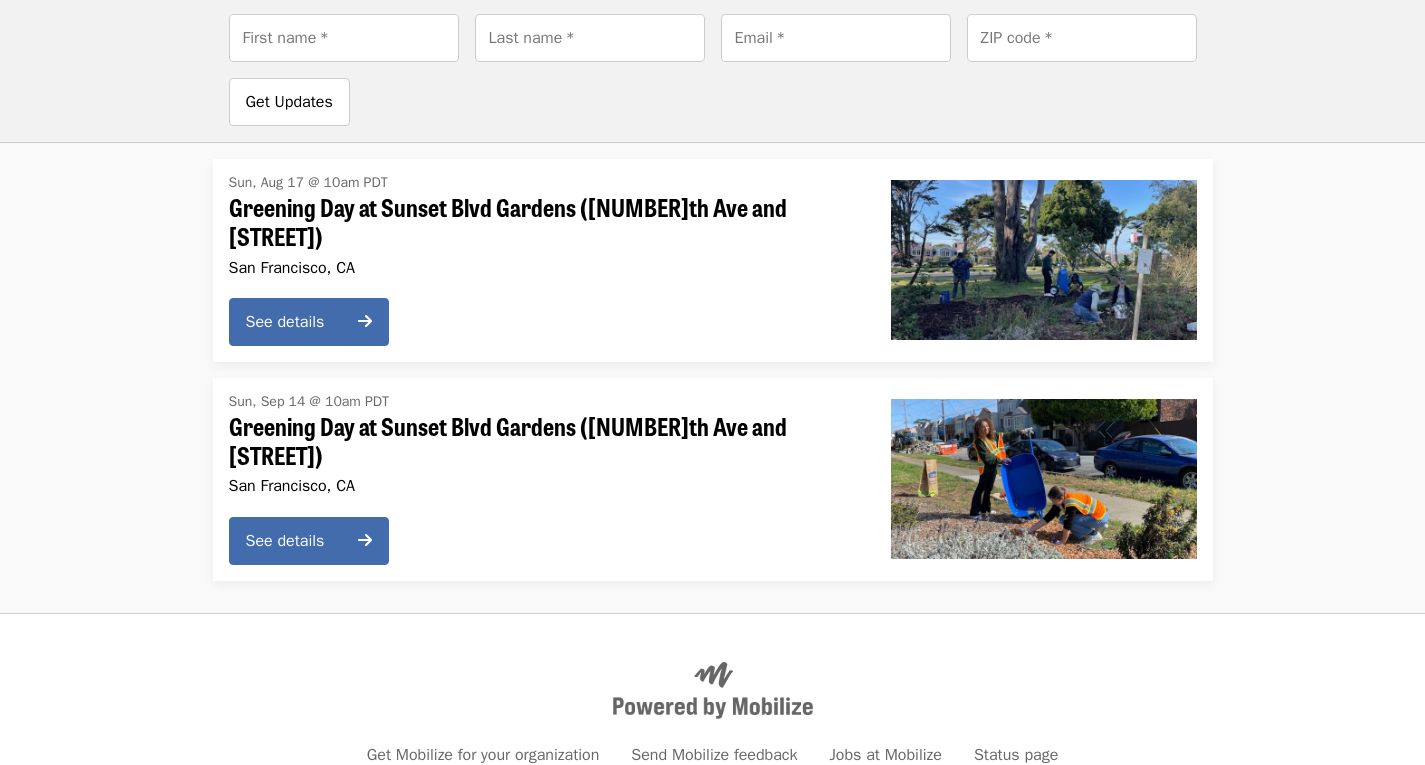 scroll, scrollTop: 1333, scrollLeft: 0, axis: vertical 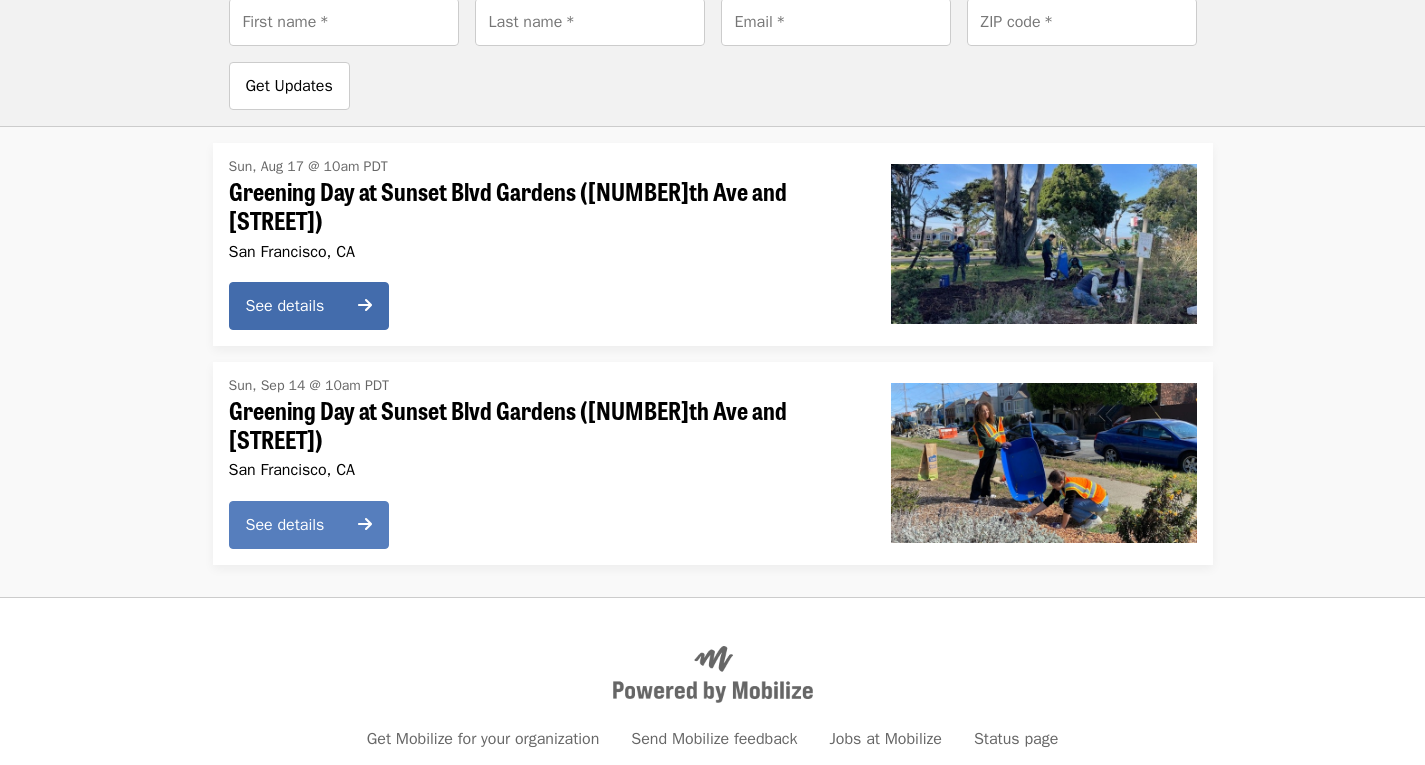 click on "See details" at bounding box center [296, 525] 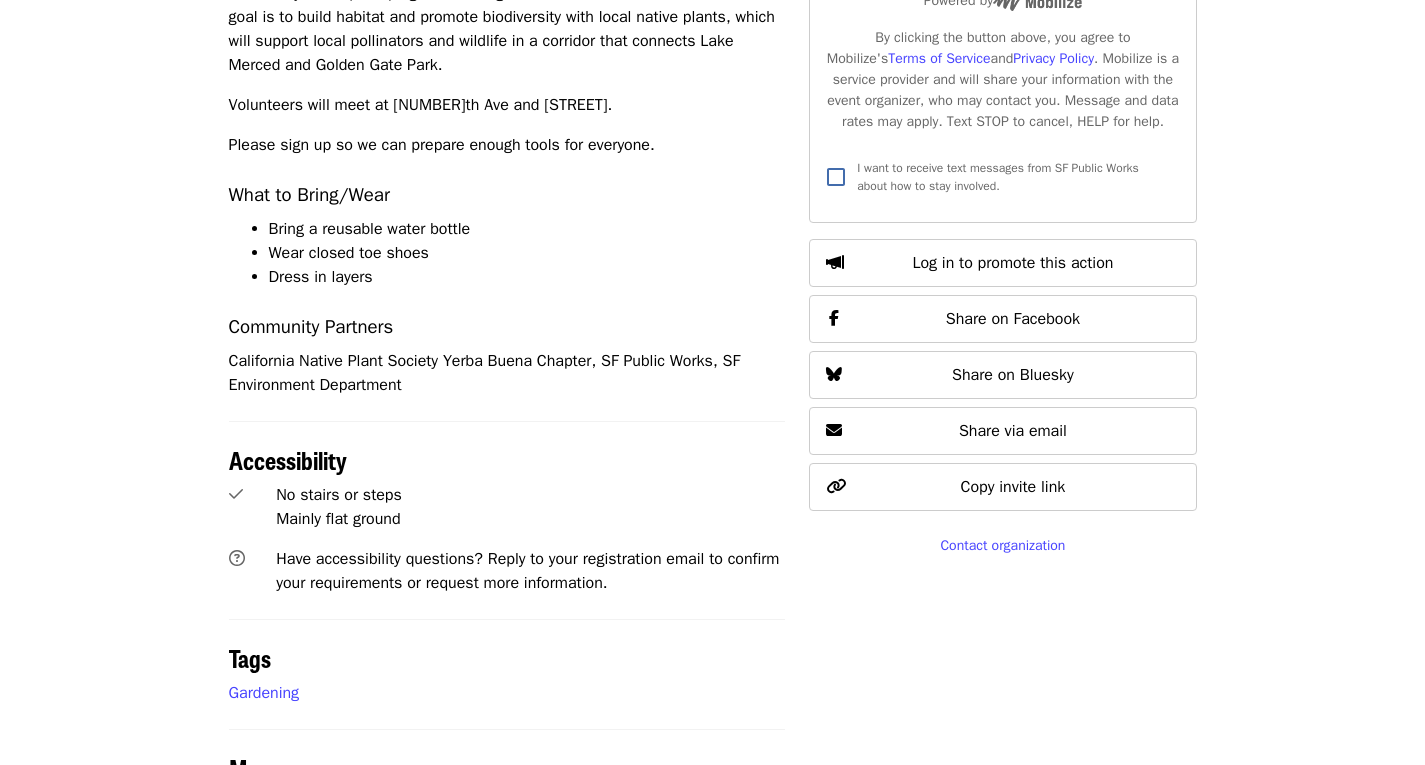 scroll, scrollTop: 866, scrollLeft: 0, axis: vertical 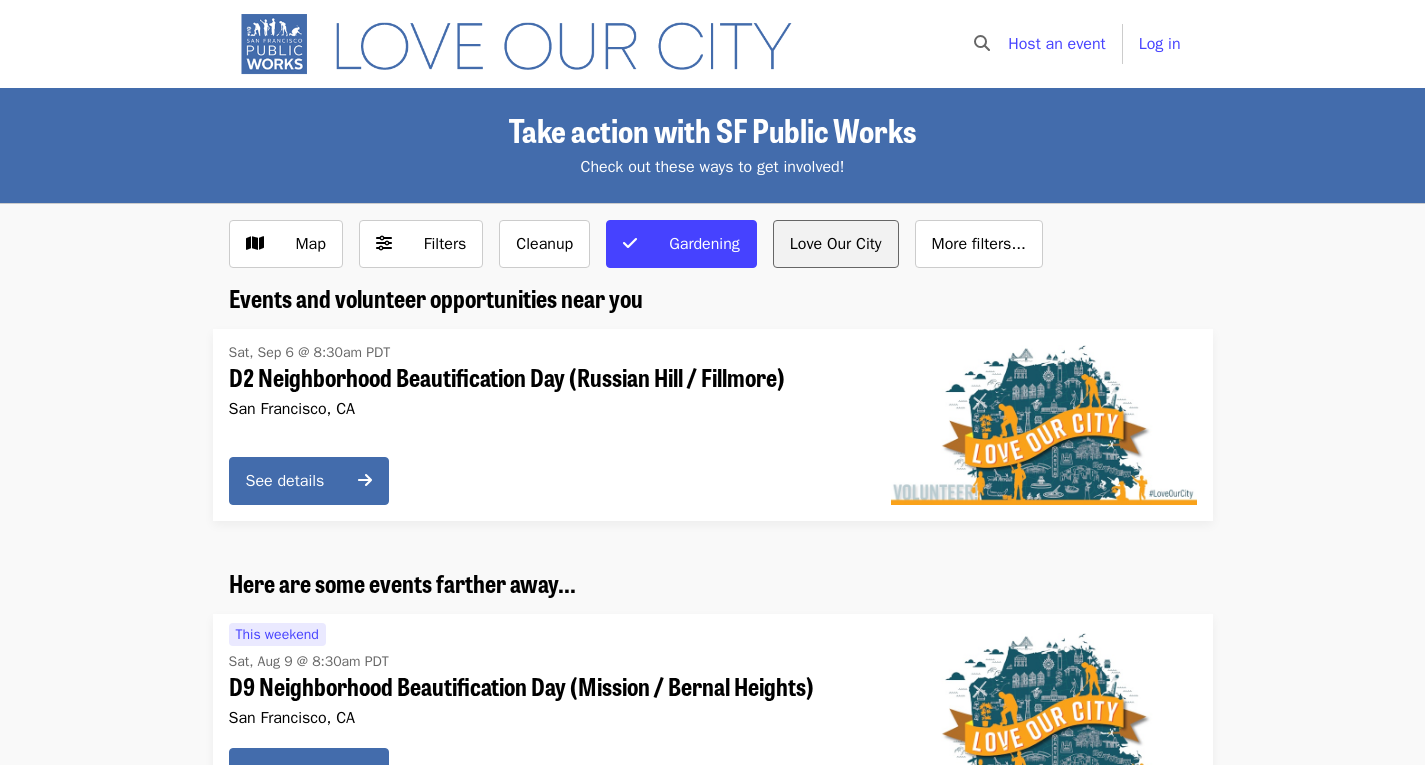 click on "Love Our City" at bounding box center [836, 244] 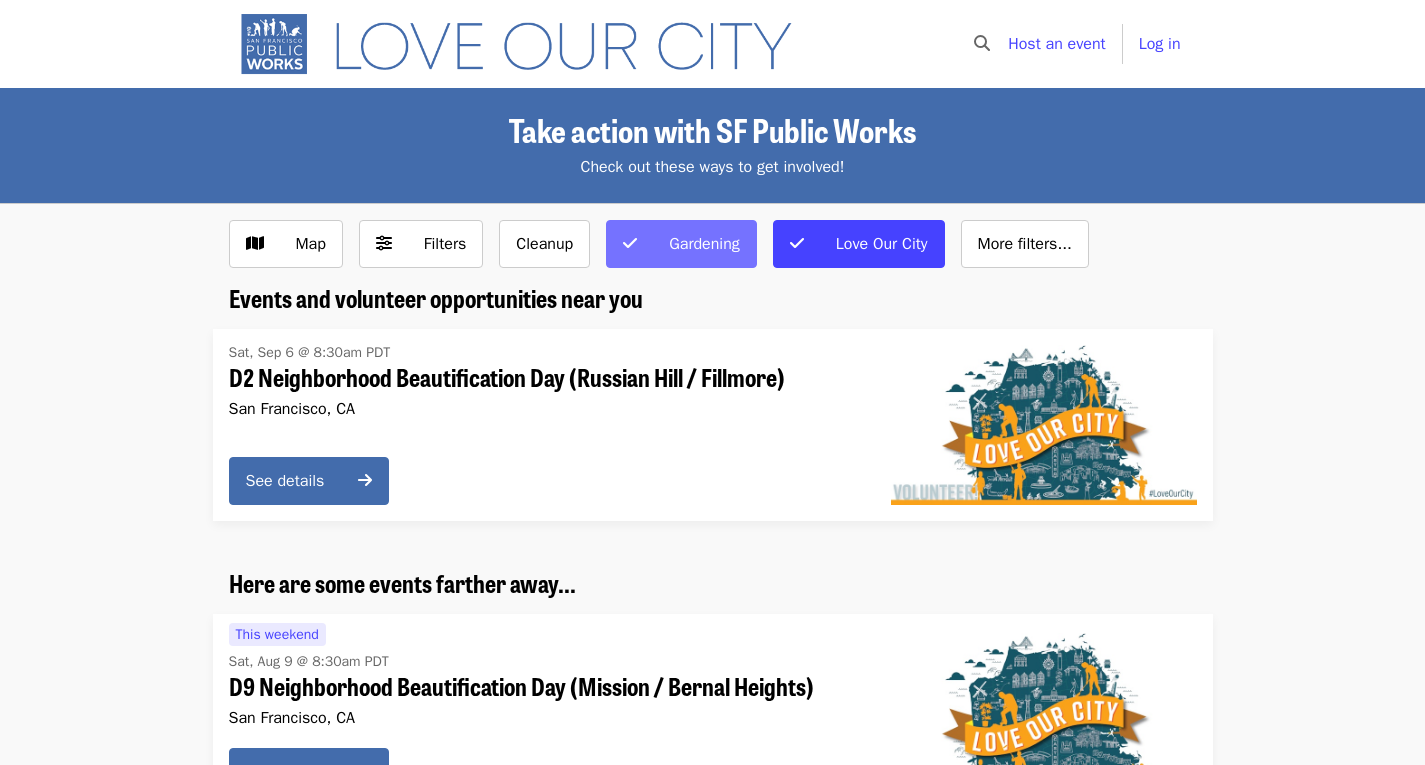 click on "Gardening" at bounding box center [704, 244] 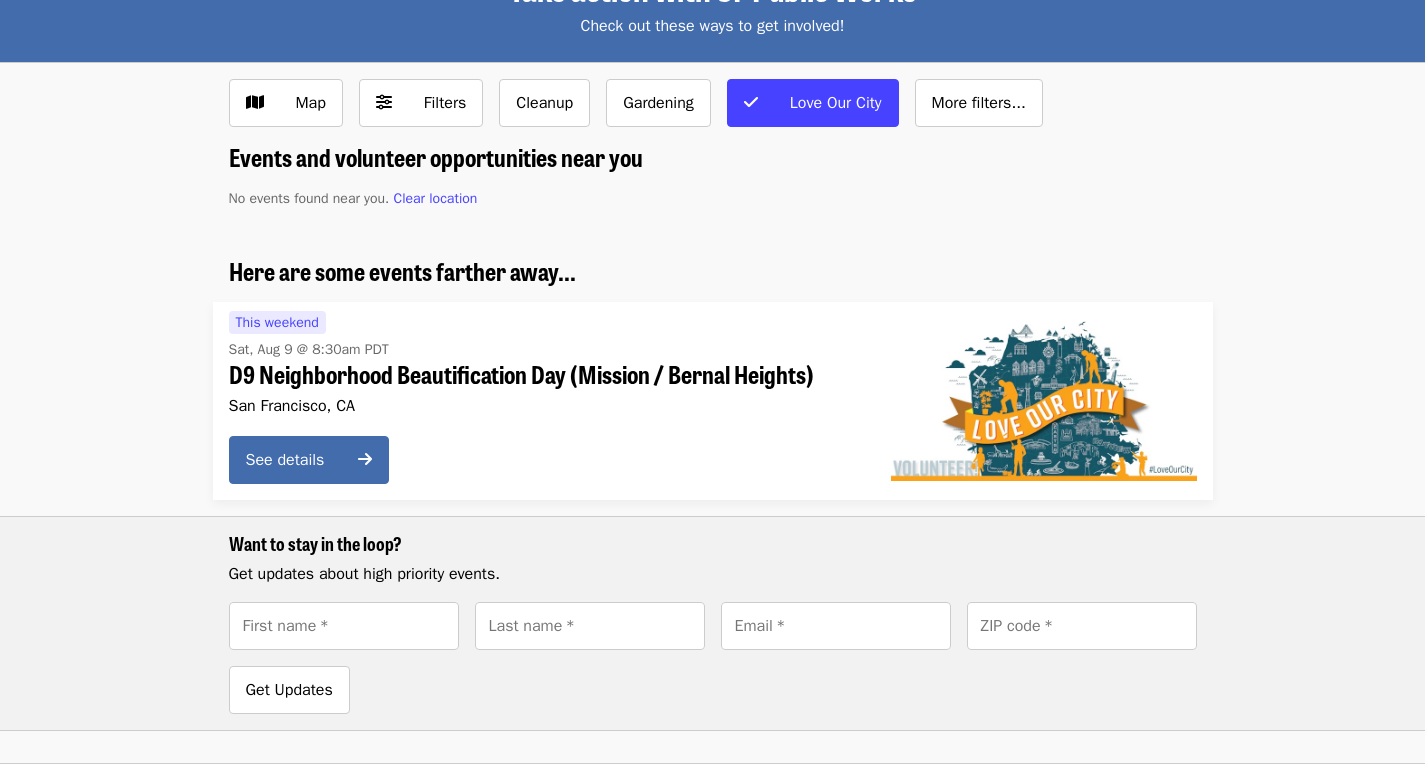 scroll, scrollTop: 33, scrollLeft: 0, axis: vertical 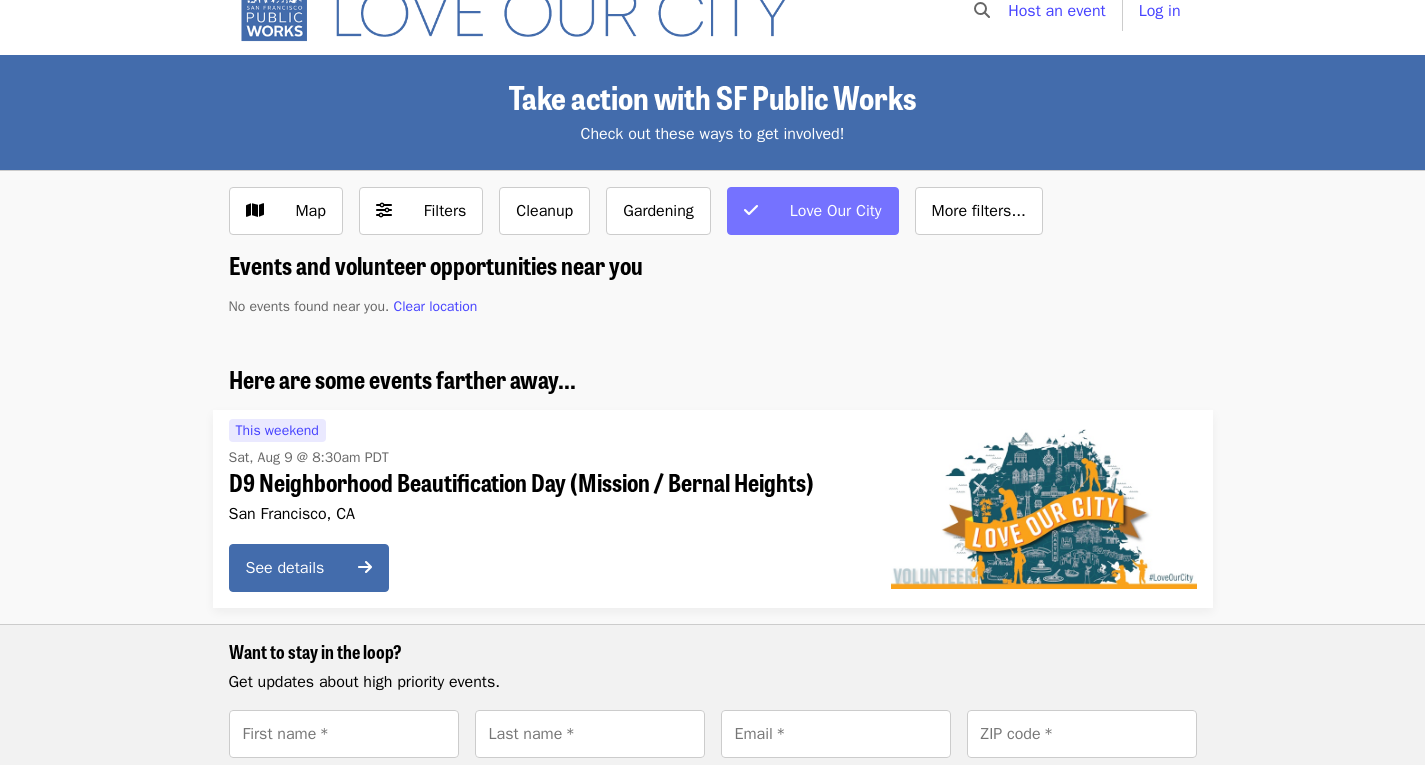 click on "Love Our City" at bounding box center (836, 211) 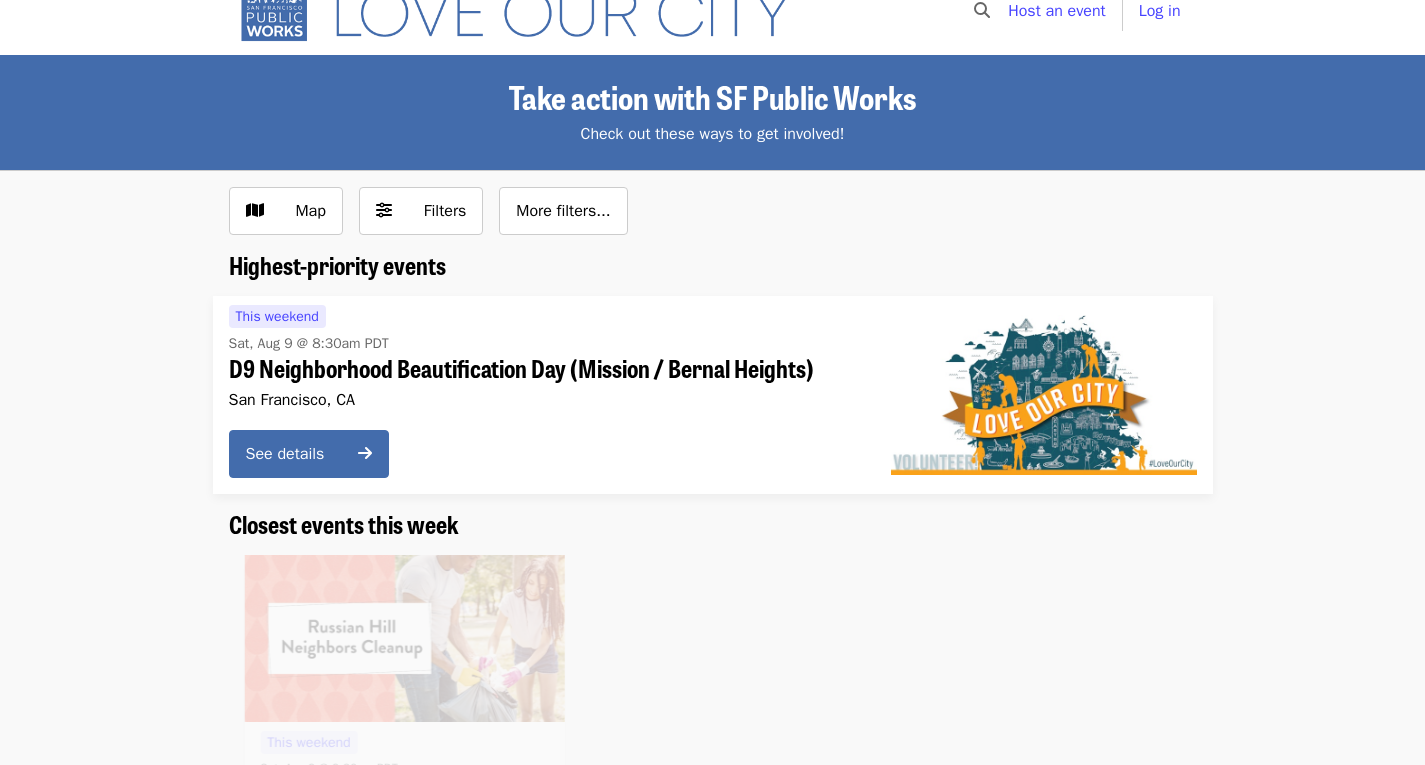 scroll, scrollTop: 0, scrollLeft: 0, axis: both 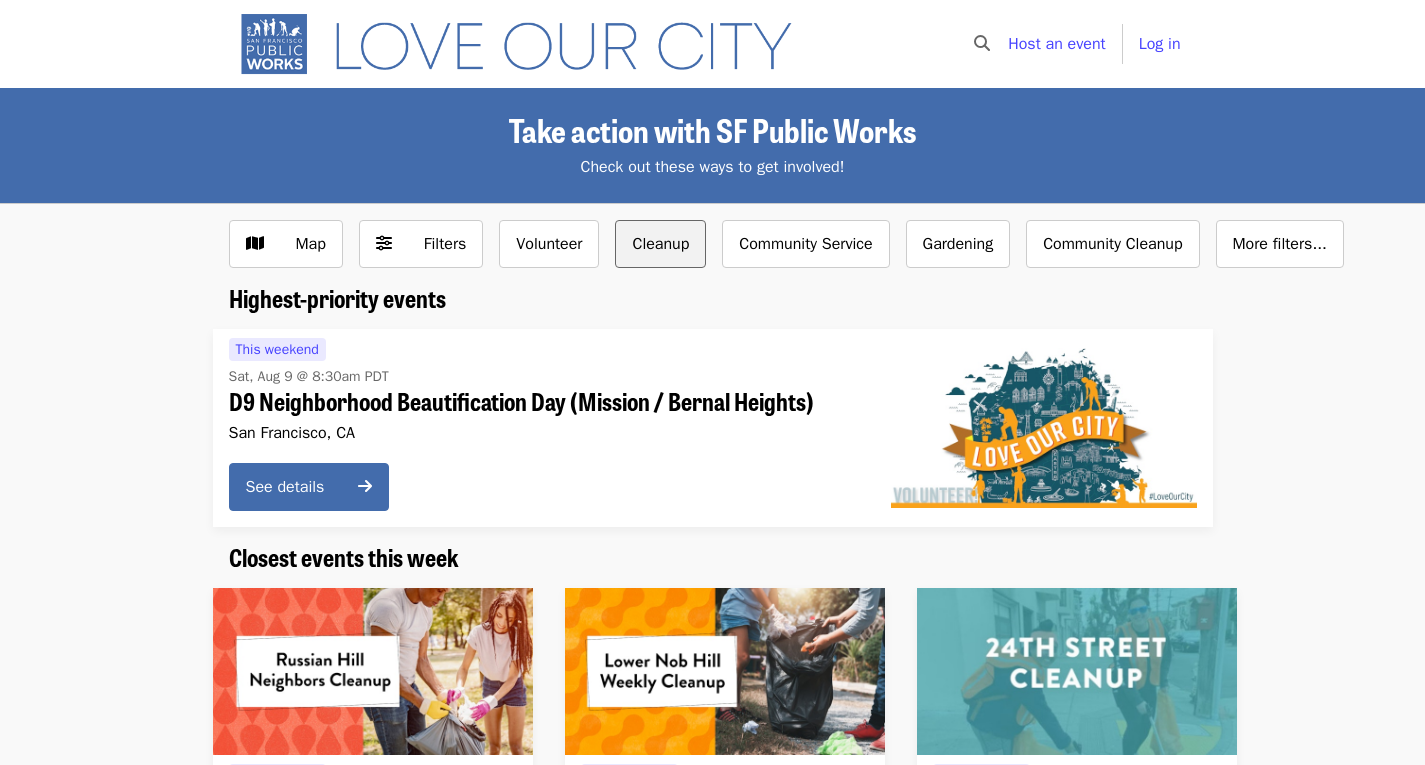 click on "Cleanup" at bounding box center [660, 244] 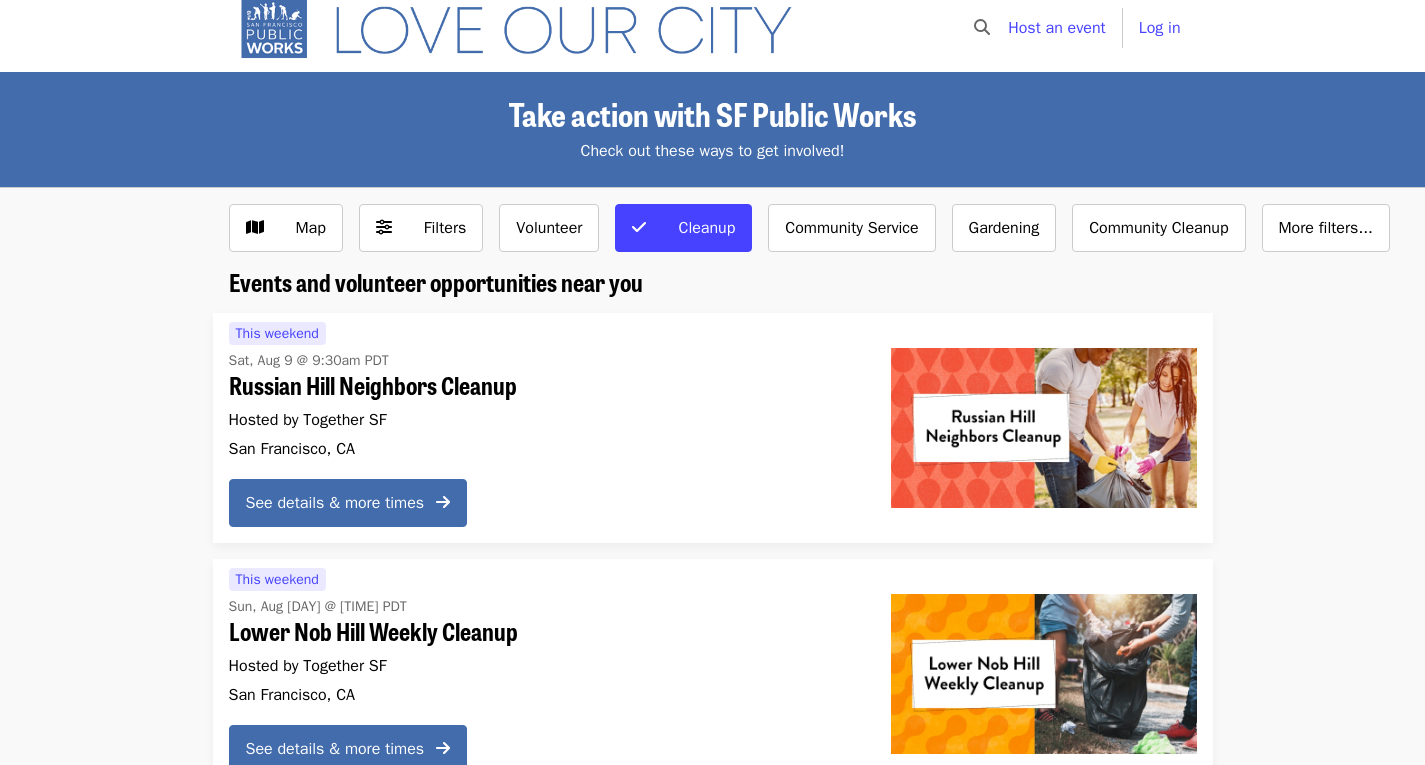 scroll, scrollTop: 14, scrollLeft: 0, axis: vertical 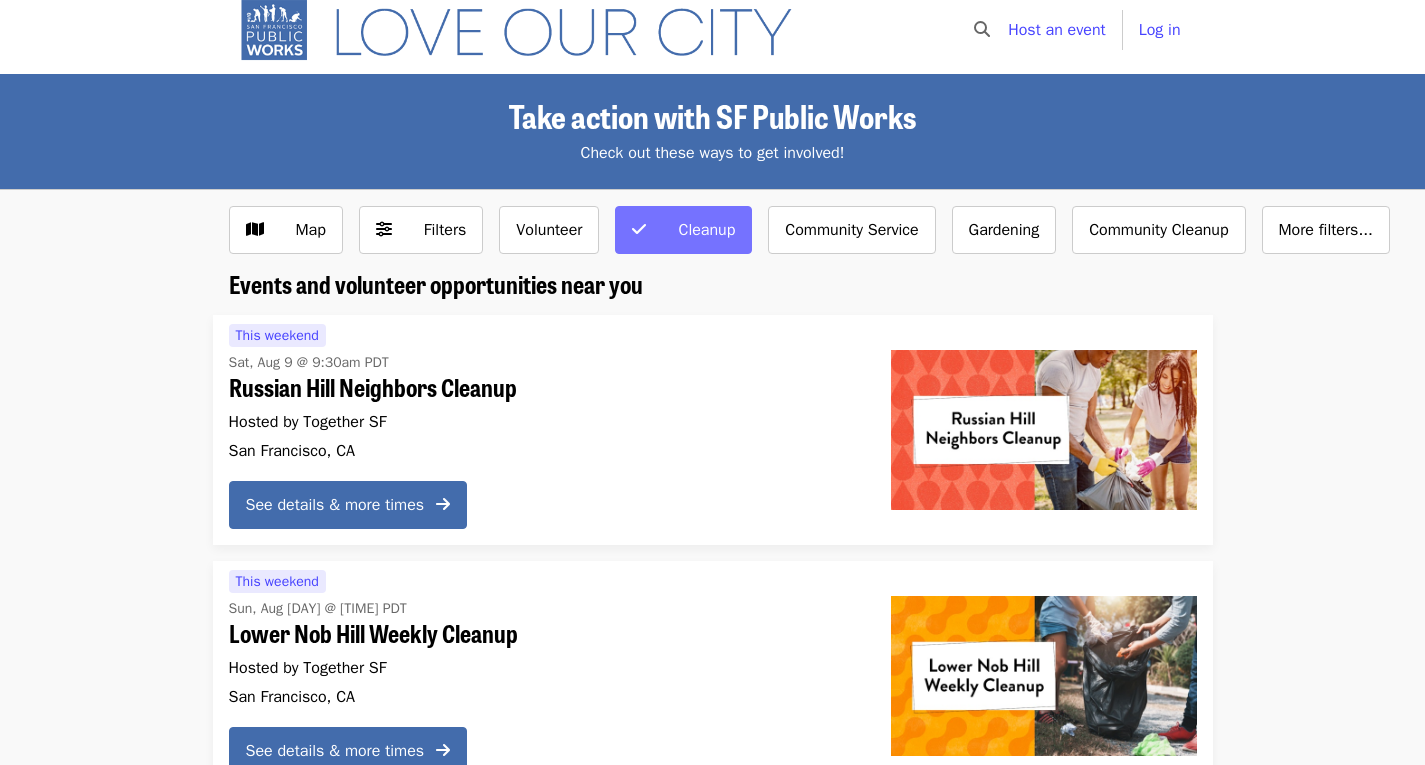 click on "Cleanup" at bounding box center (706, 230) 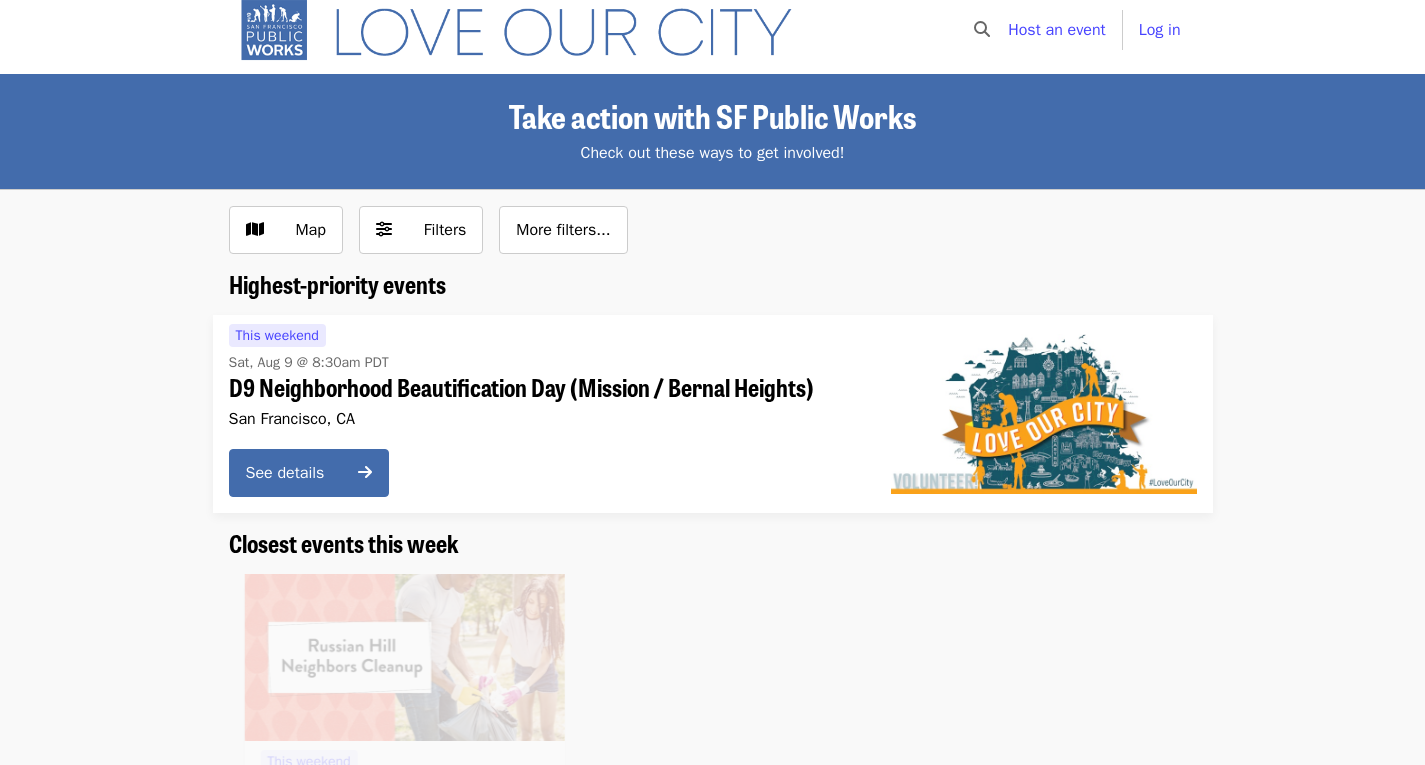 scroll, scrollTop: 0, scrollLeft: 0, axis: both 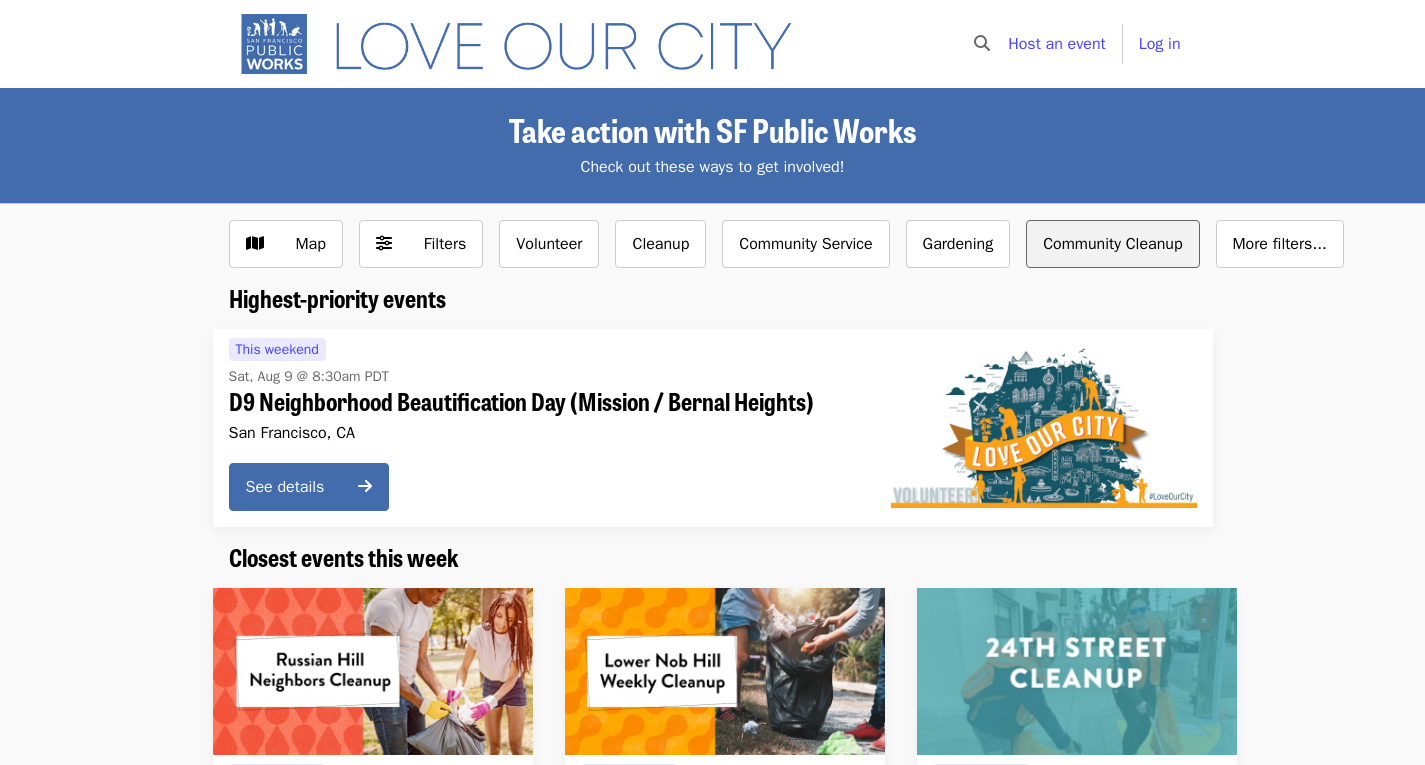 click on "Community Cleanup" at bounding box center [1112, 244] 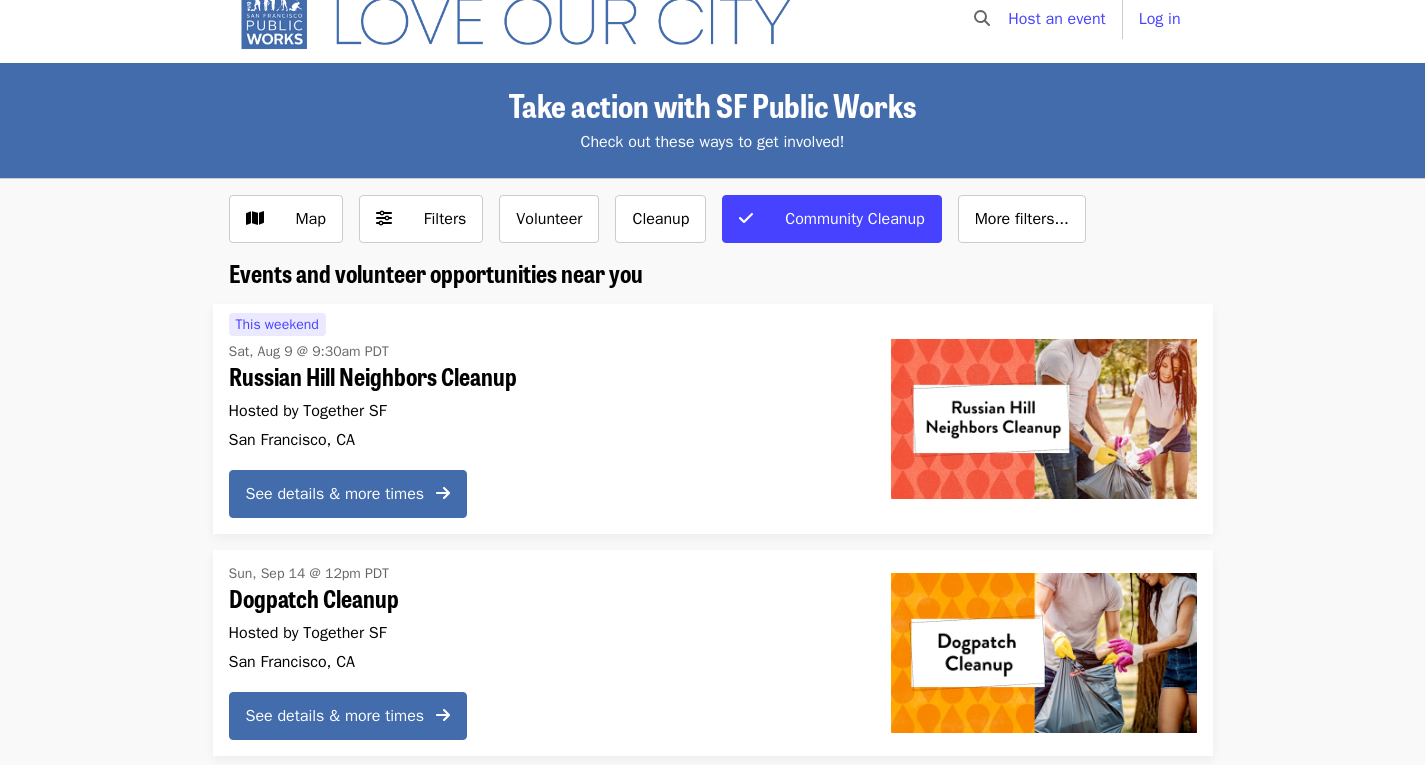 scroll, scrollTop: 0, scrollLeft: 0, axis: both 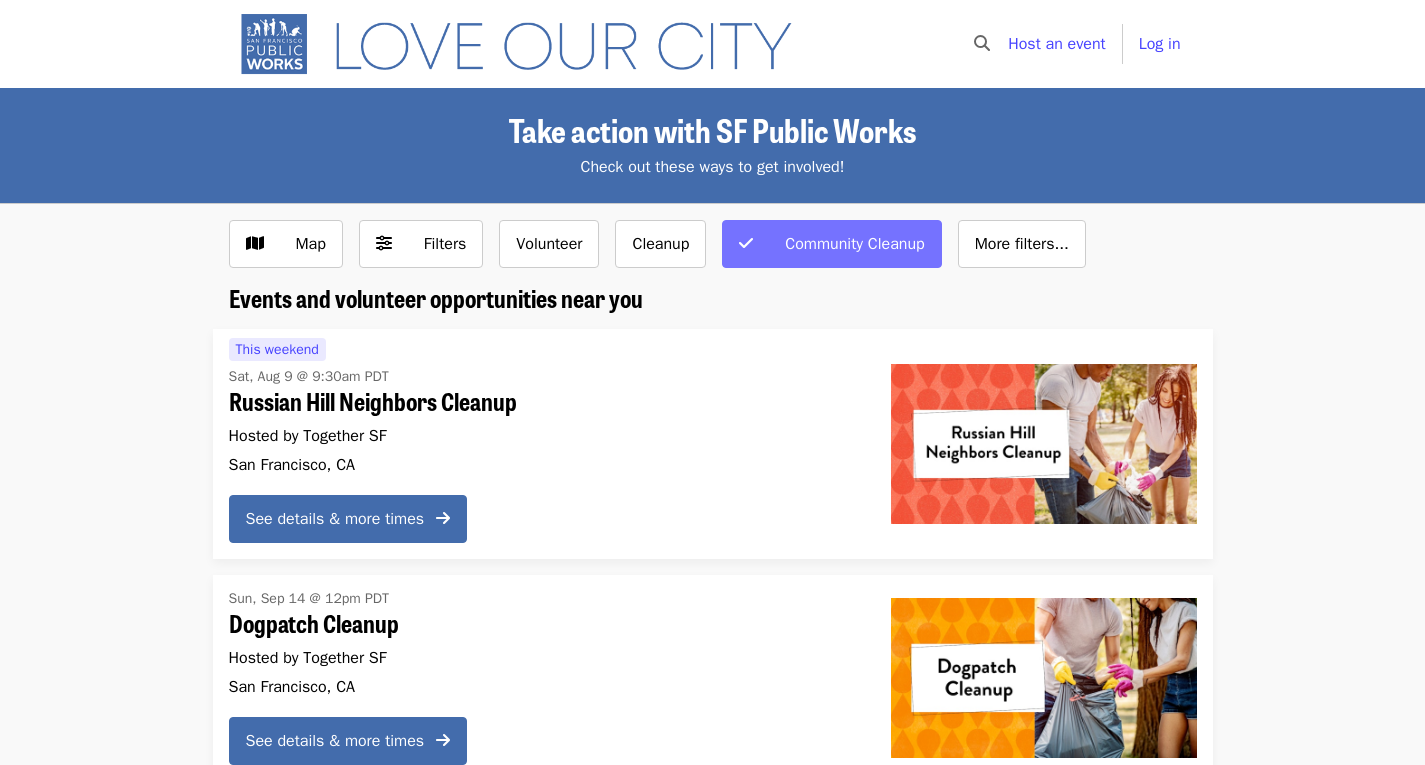 click on "Community Cleanup" at bounding box center [831, 244] 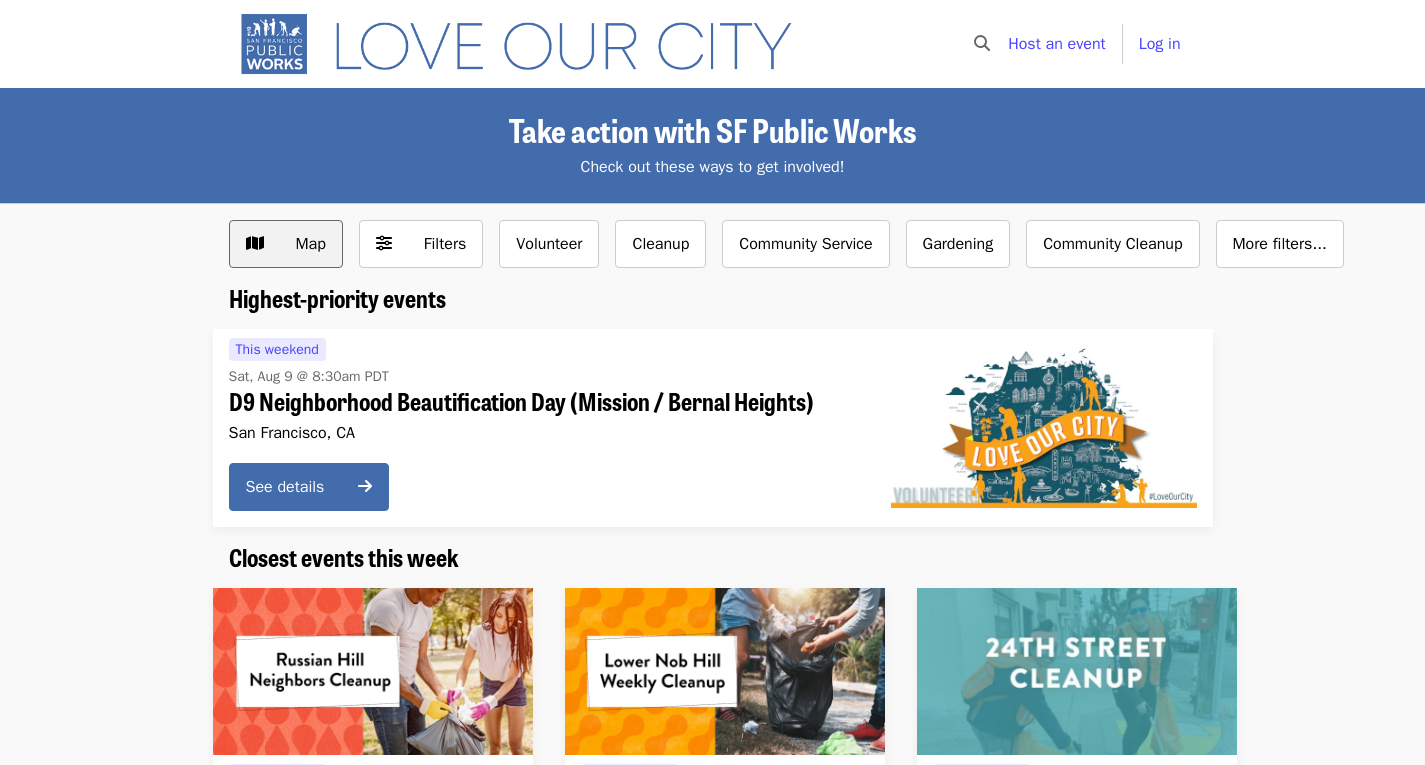 click on "Map" at bounding box center (286, 244) 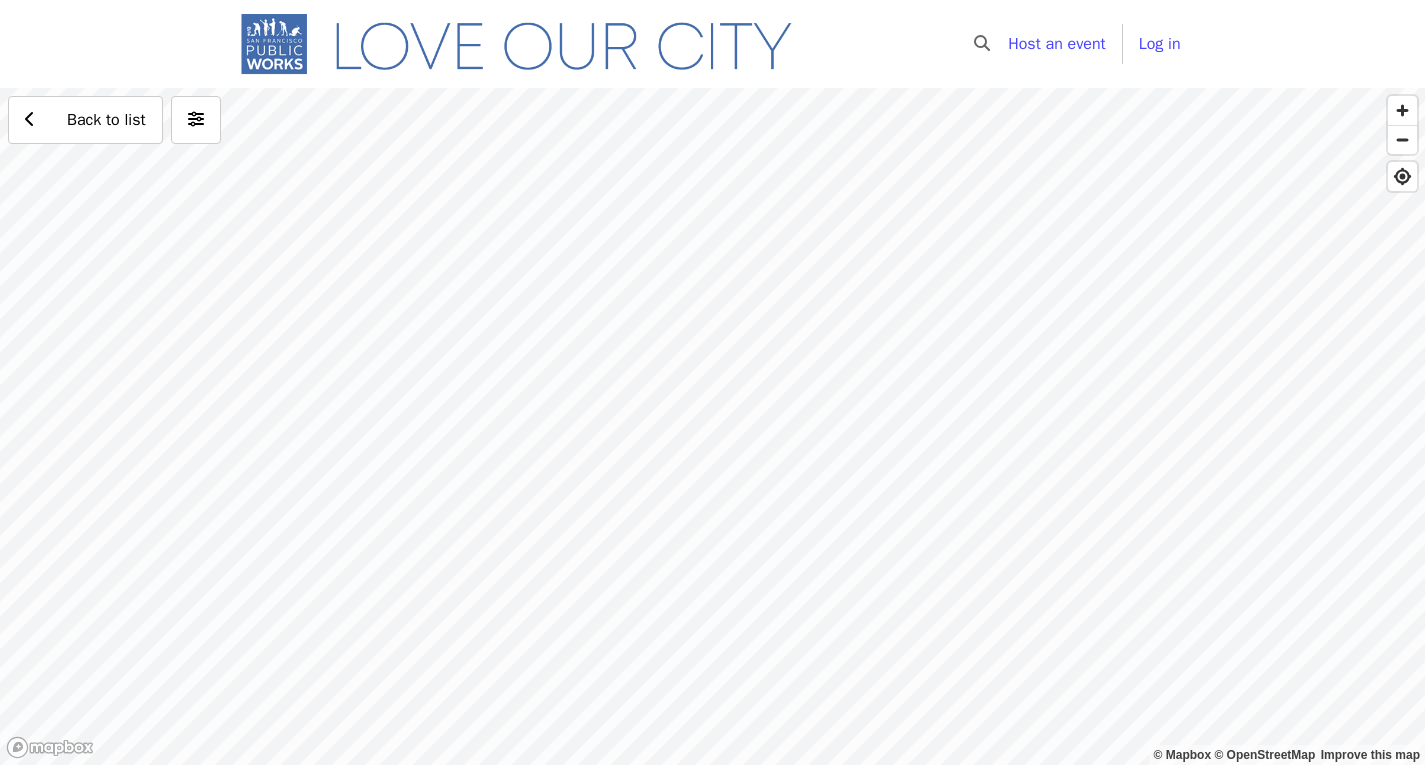 click on "Back to list" at bounding box center (712, 426) 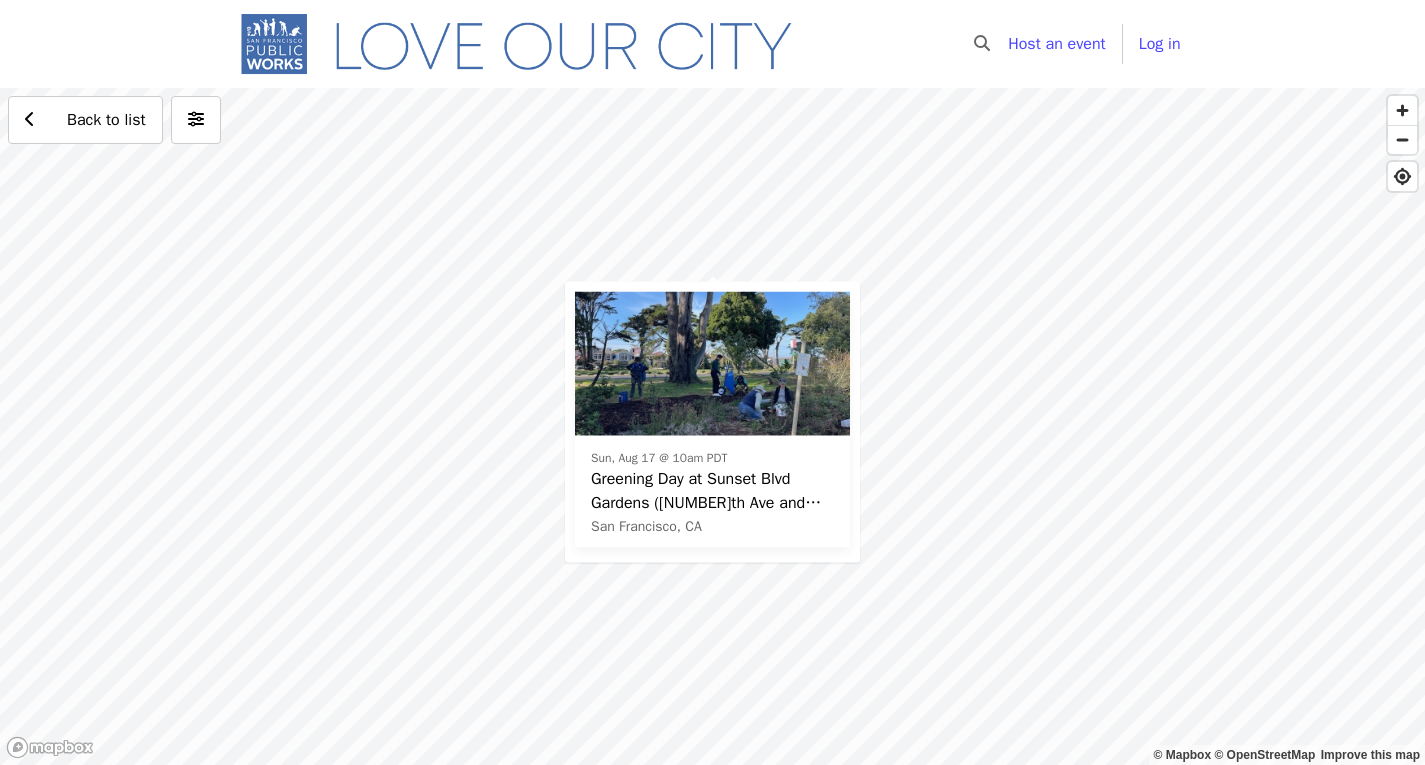 click on "Sun, Aug [DAY] @ [TIME] PDT Greening Day at Sunset Blvd Gardens ([NUMBER]th Ave and [STREET]) [CITY], [STATE] Back to list" at bounding box center [712, 426] 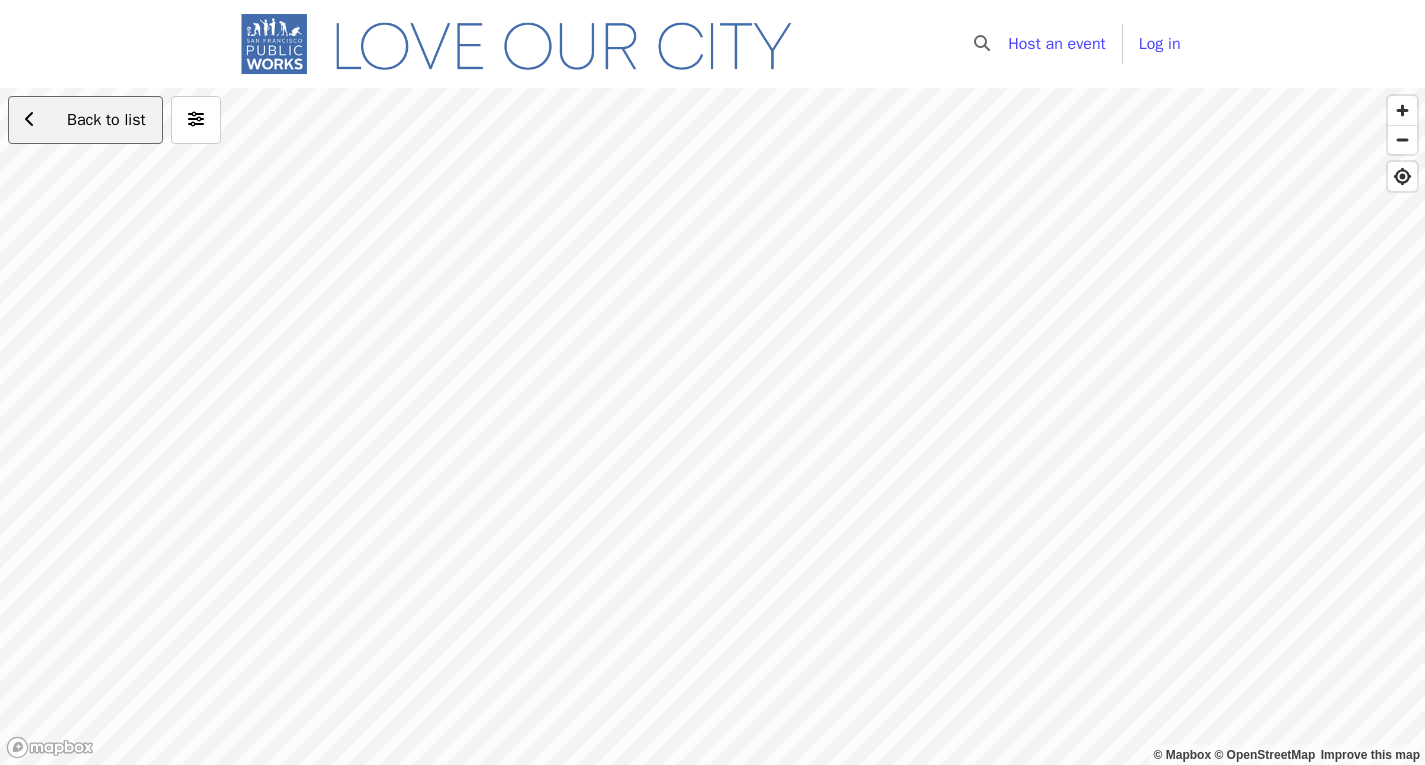 click on "Back to list" at bounding box center [106, 120] 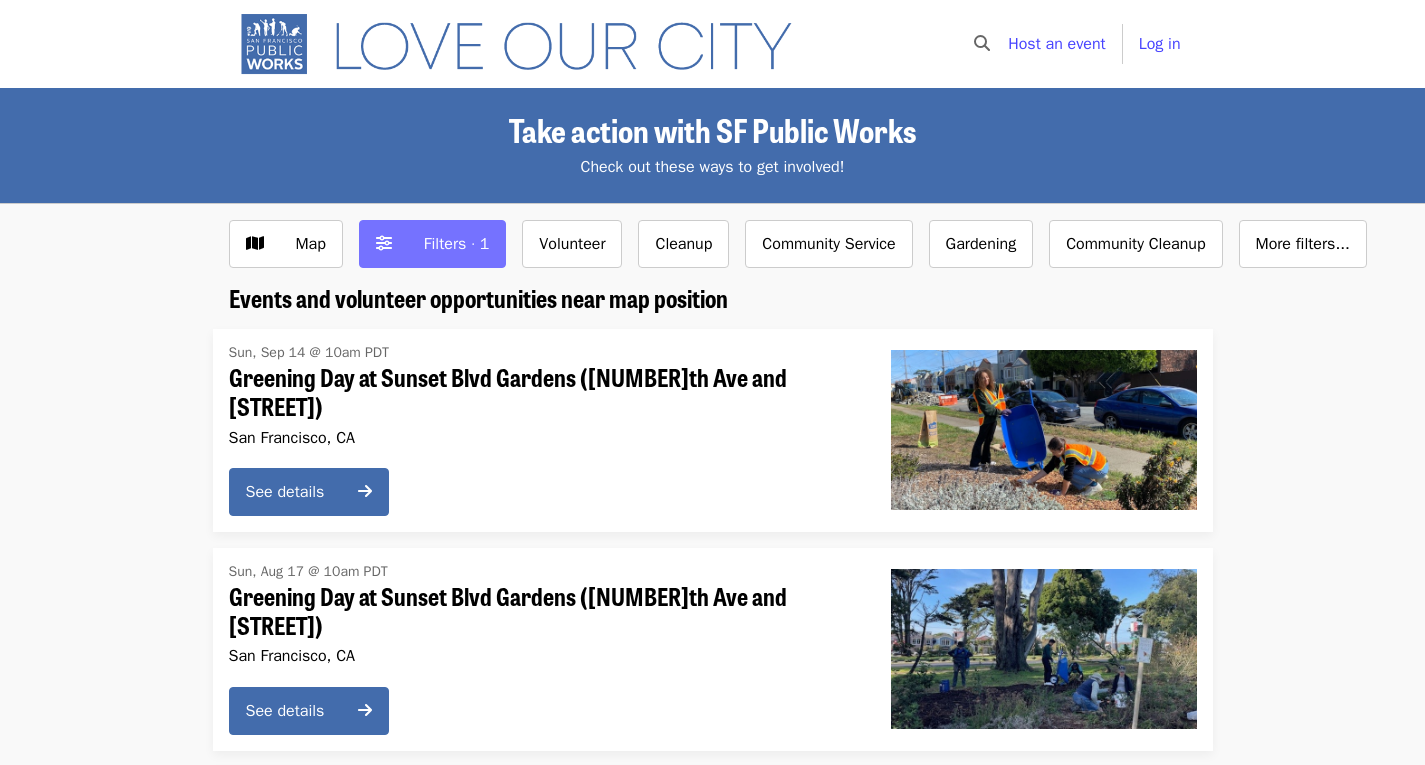 click on "Filters · 1" at bounding box center [433, 244] 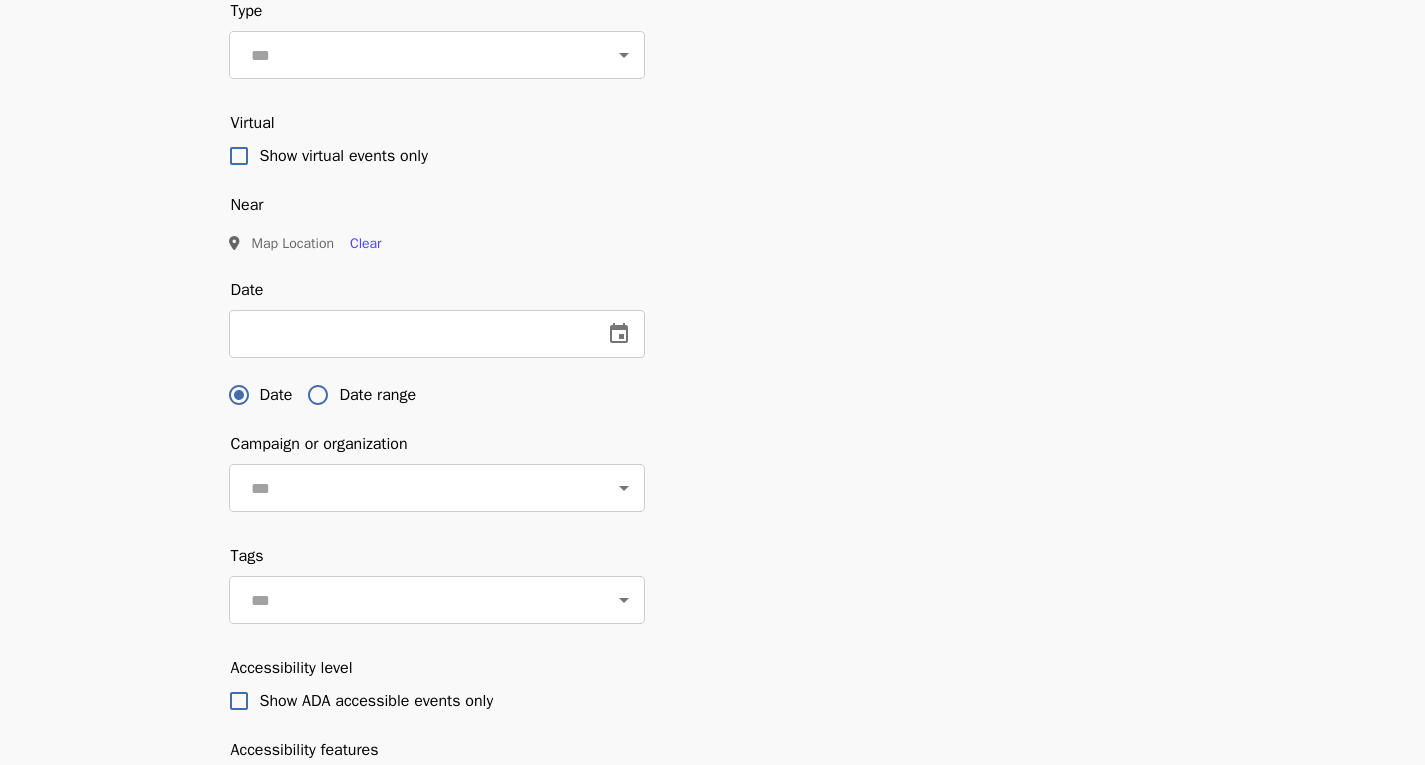 scroll, scrollTop: 533, scrollLeft: 0, axis: vertical 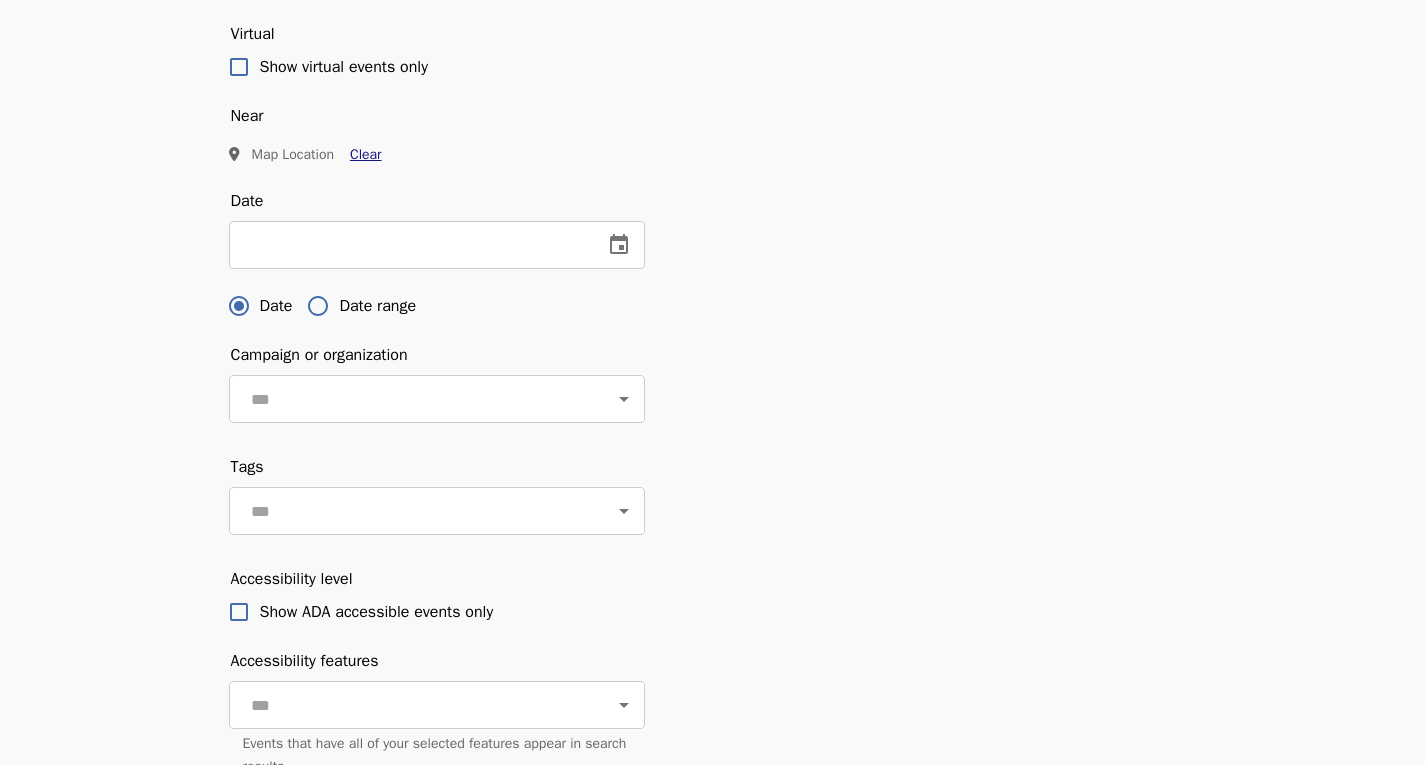 click on "Clear" at bounding box center (366, 154) 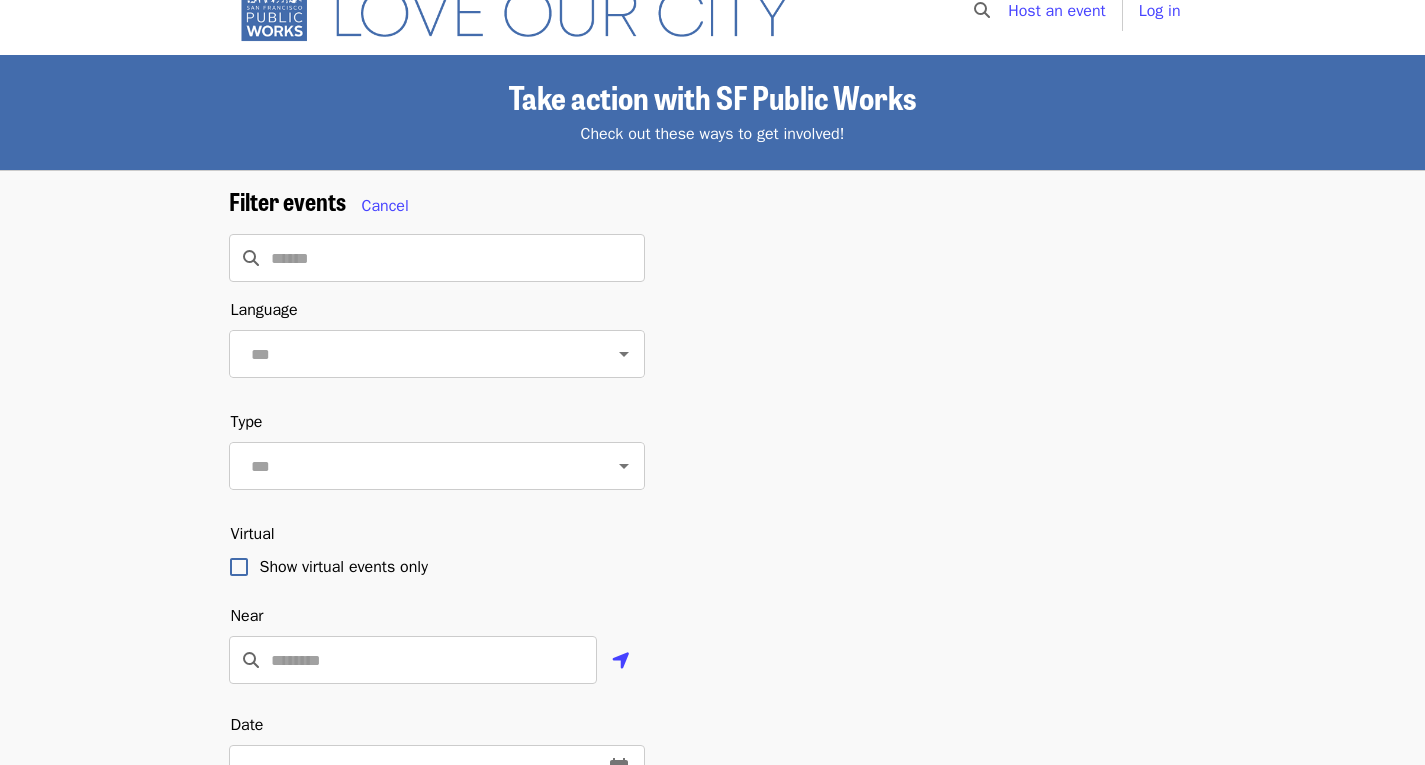 scroll, scrollTop: 0, scrollLeft: 0, axis: both 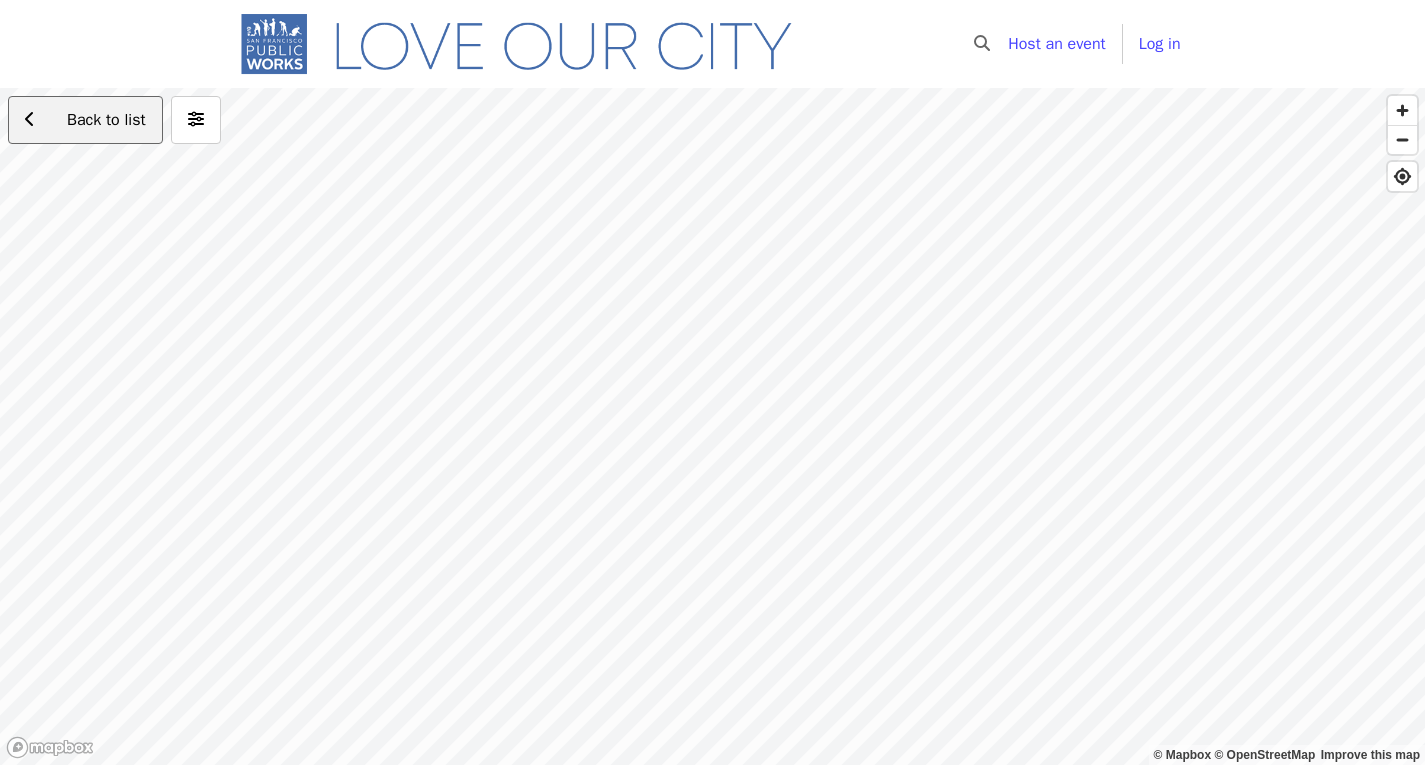 click on "Back to list" at bounding box center (106, 120) 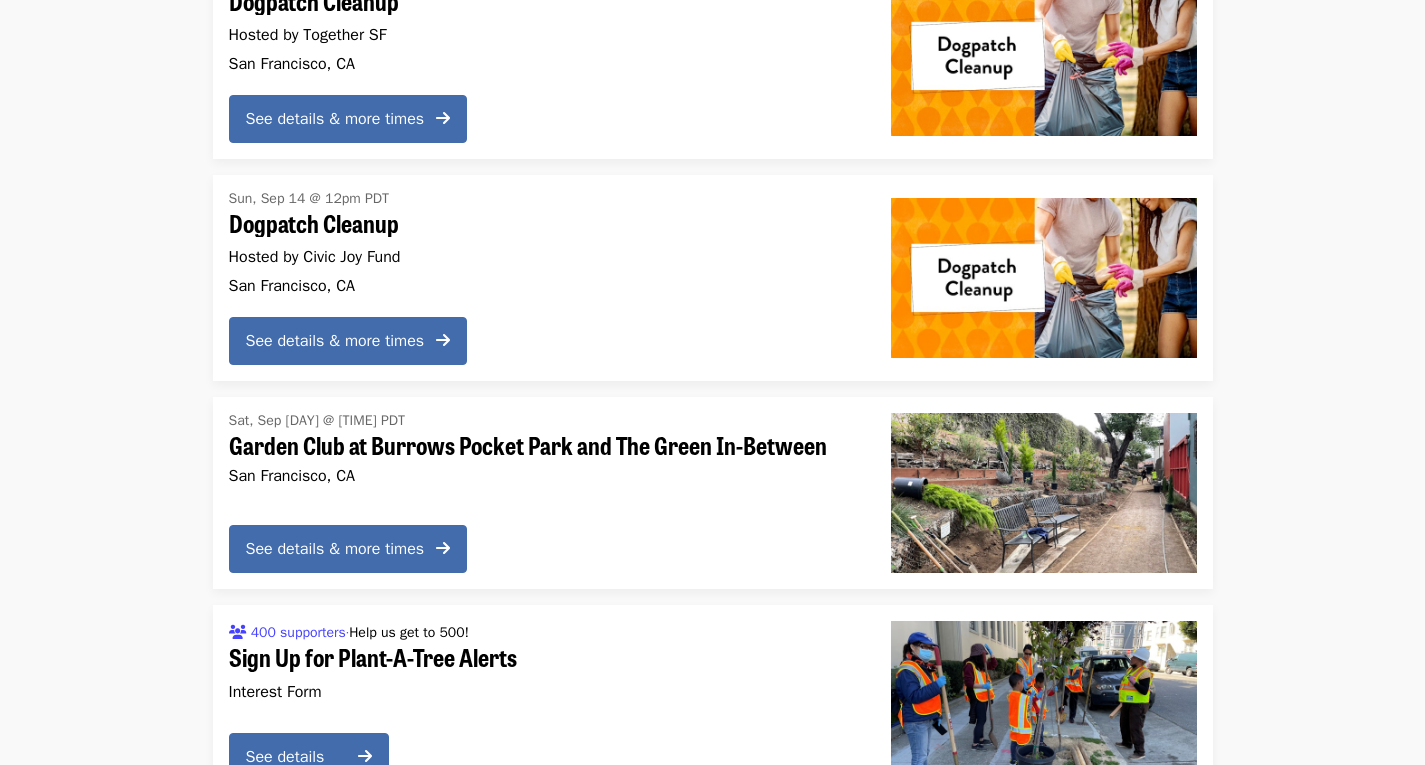 scroll, scrollTop: 2766, scrollLeft: 0, axis: vertical 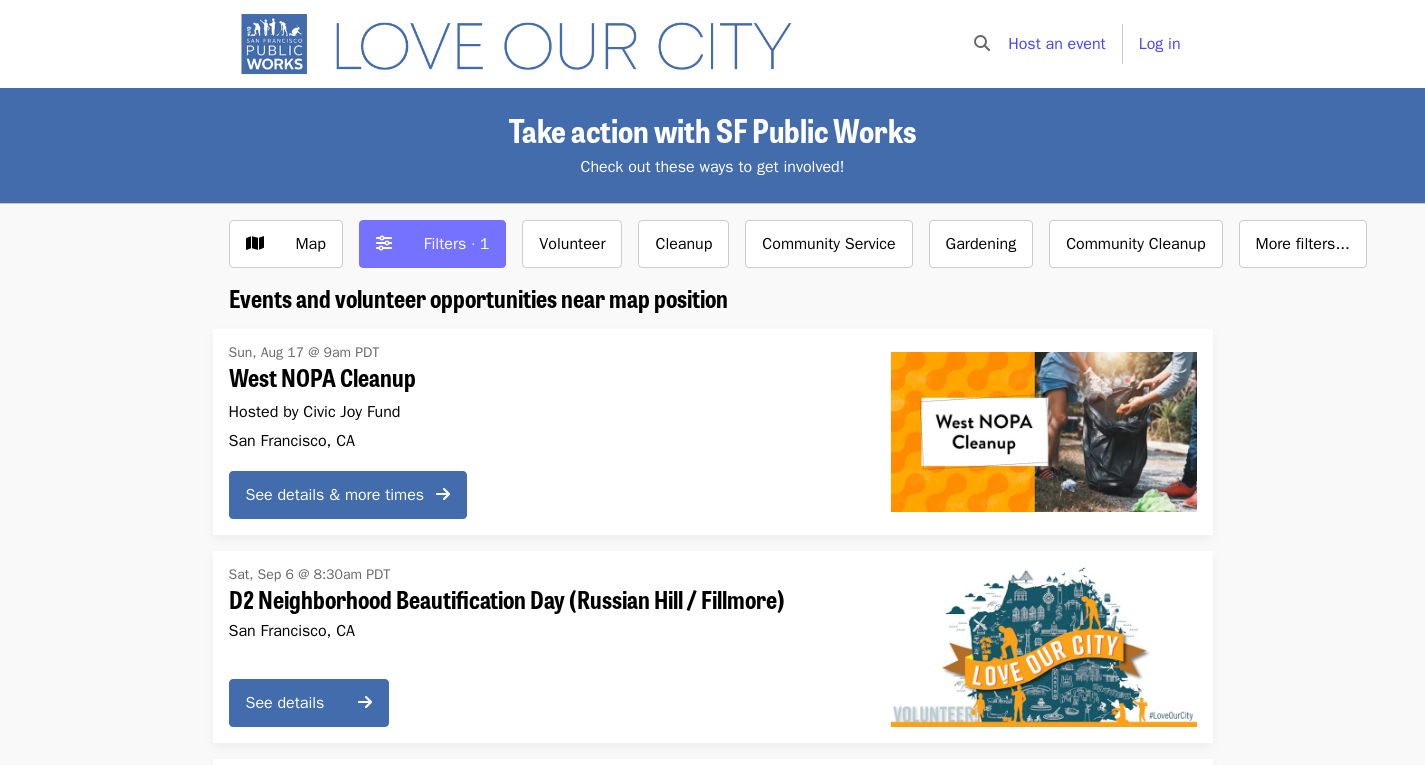 click on "Filters · 1" at bounding box center [457, 244] 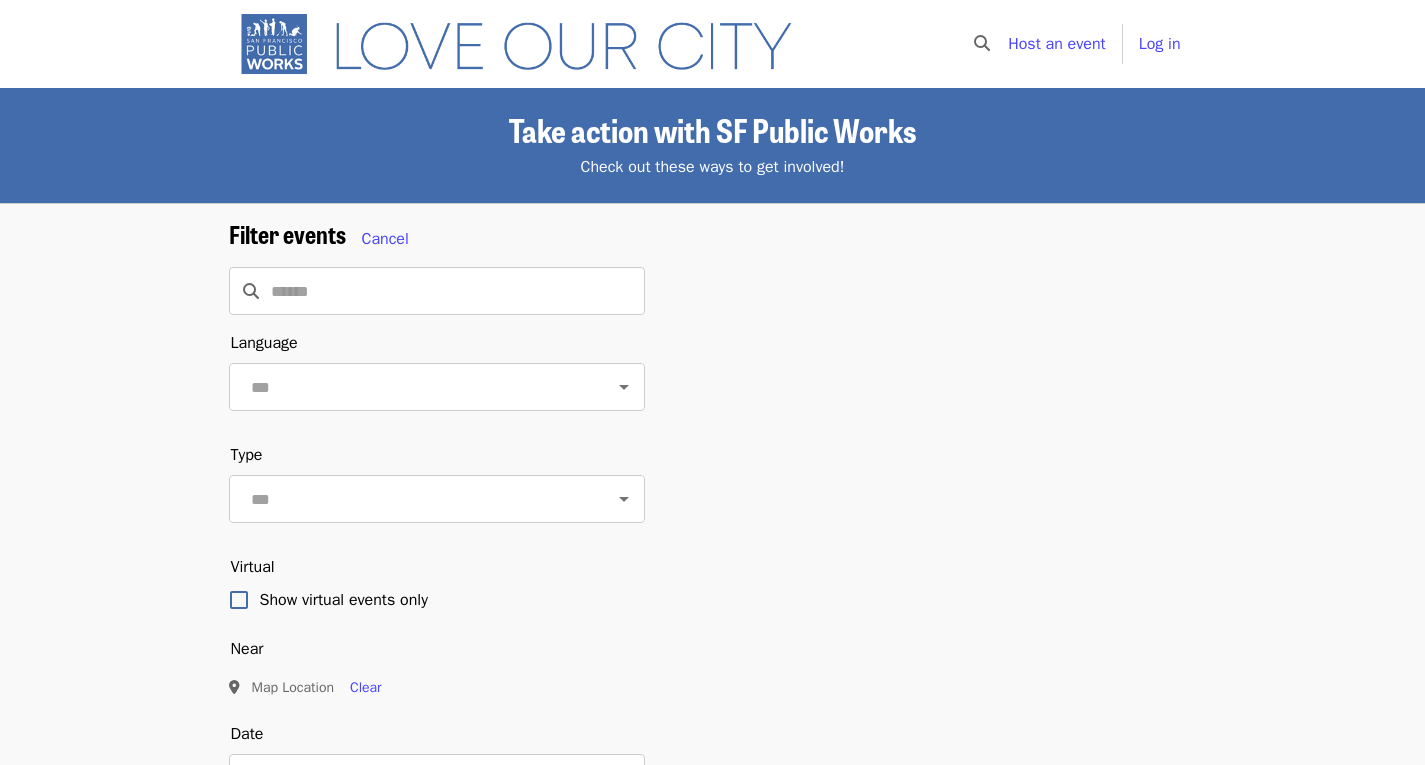 scroll, scrollTop: 233, scrollLeft: 0, axis: vertical 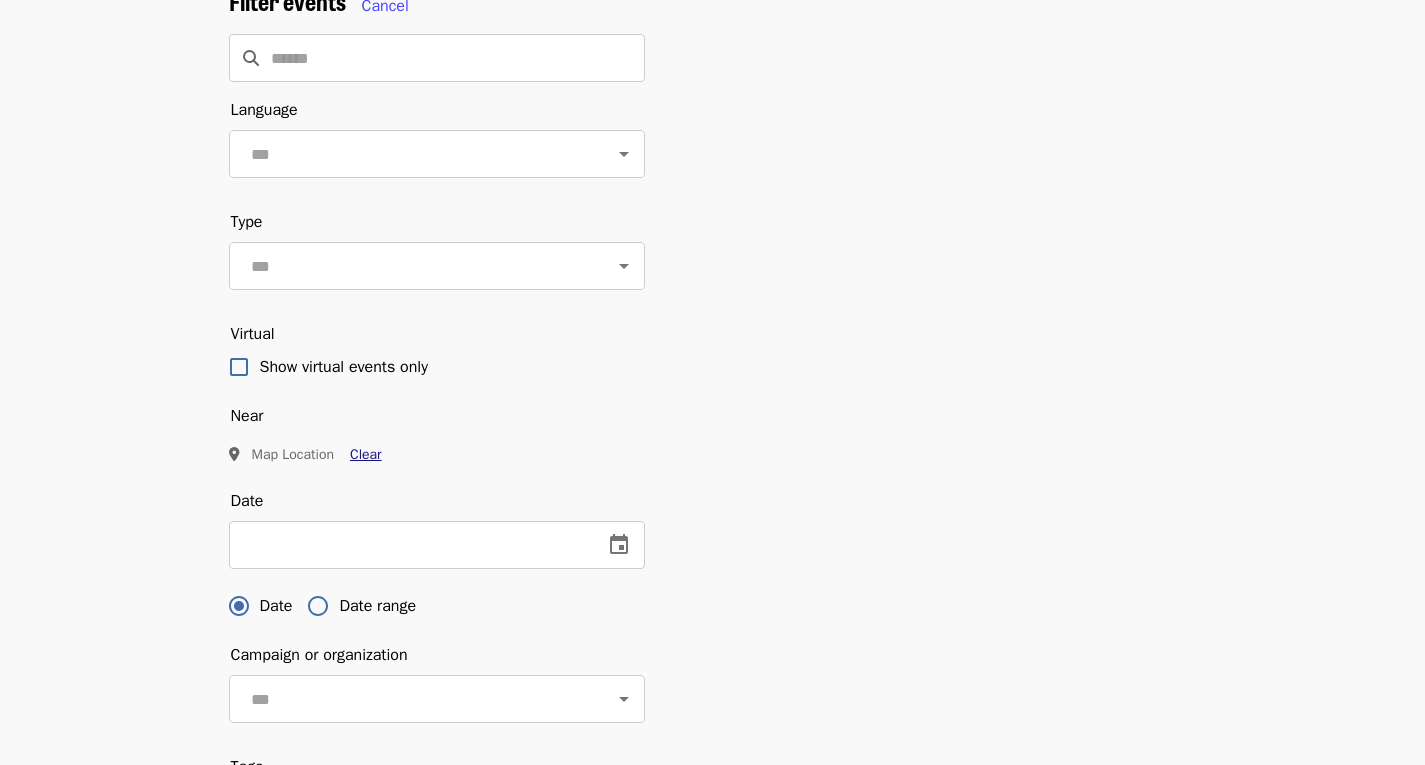 click on "Clear" at bounding box center [366, 454] 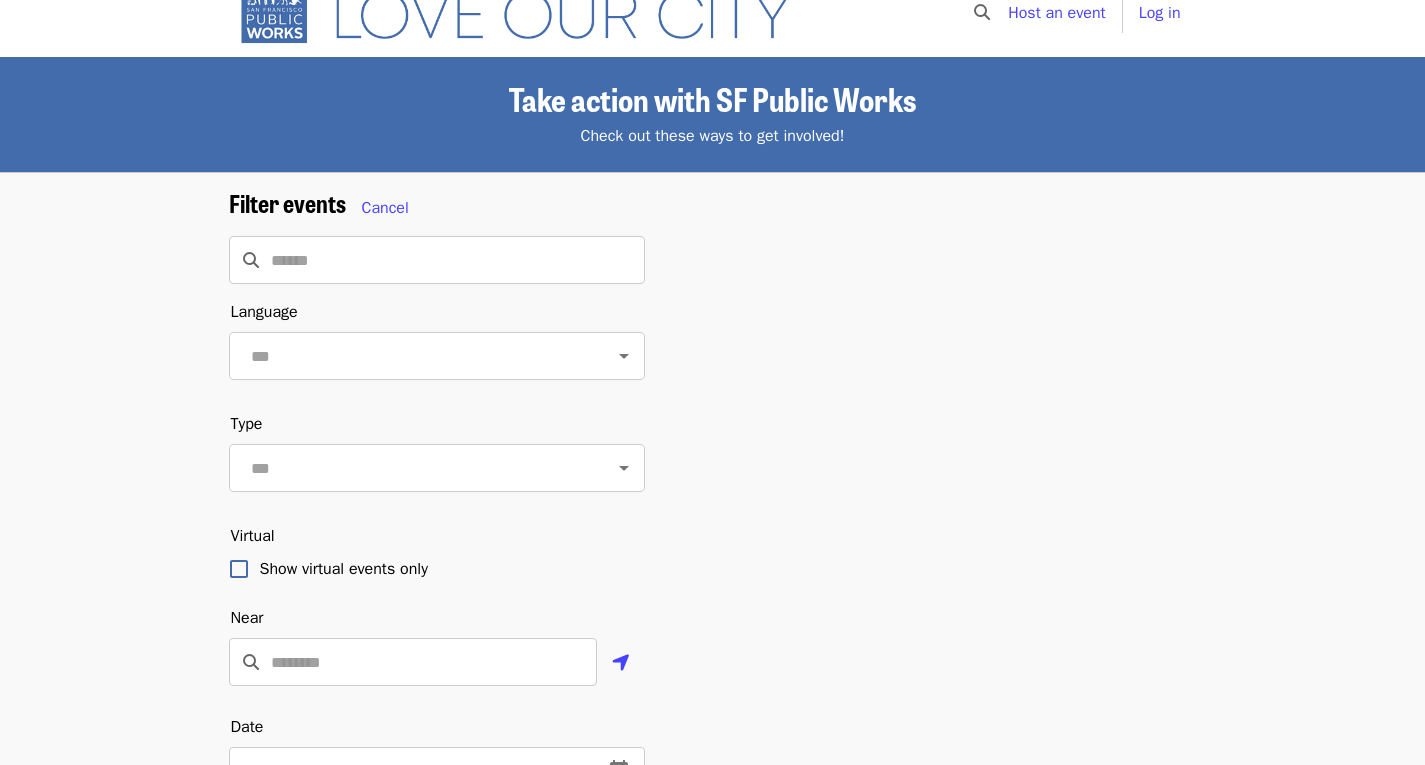 scroll, scrollTop: 0, scrollLeft: 0, axis: both 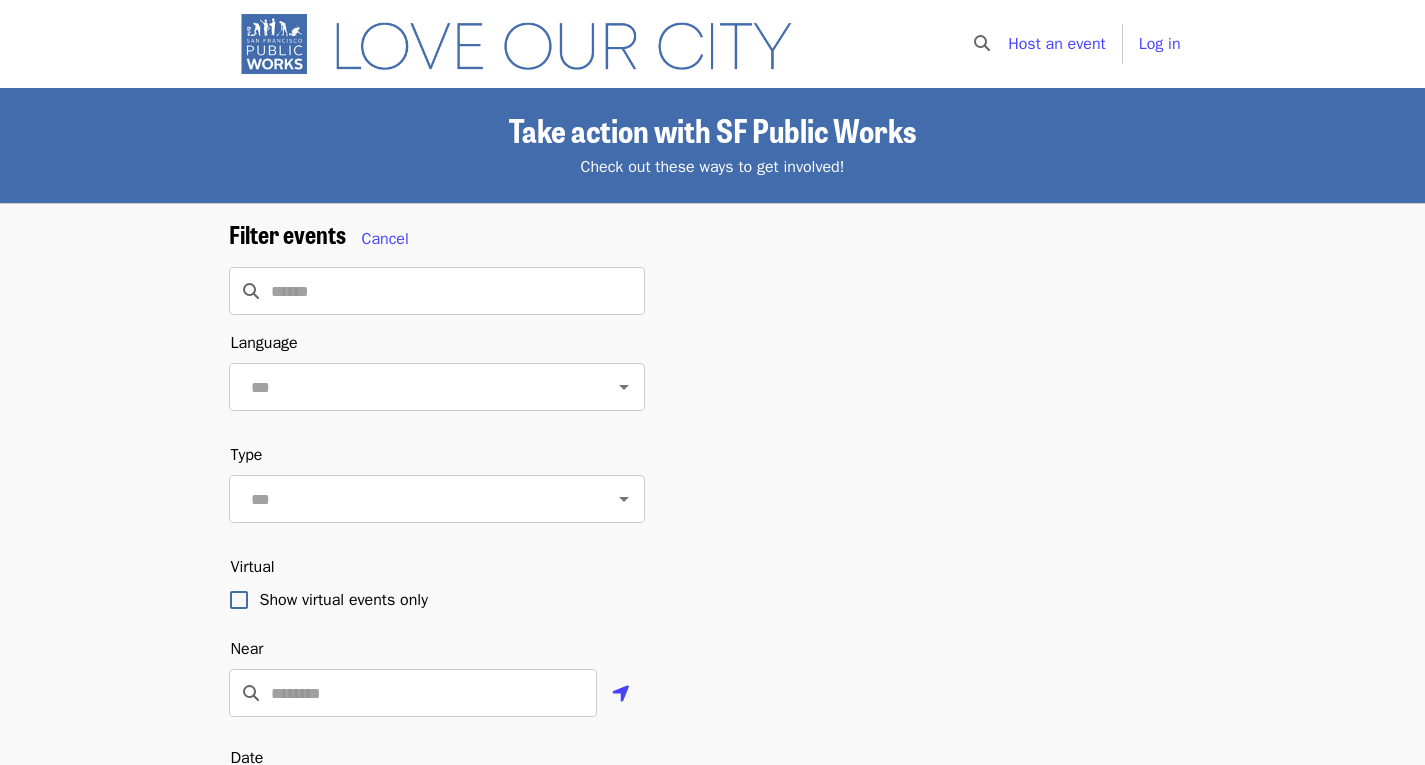 click at bounding box center (525, 44) 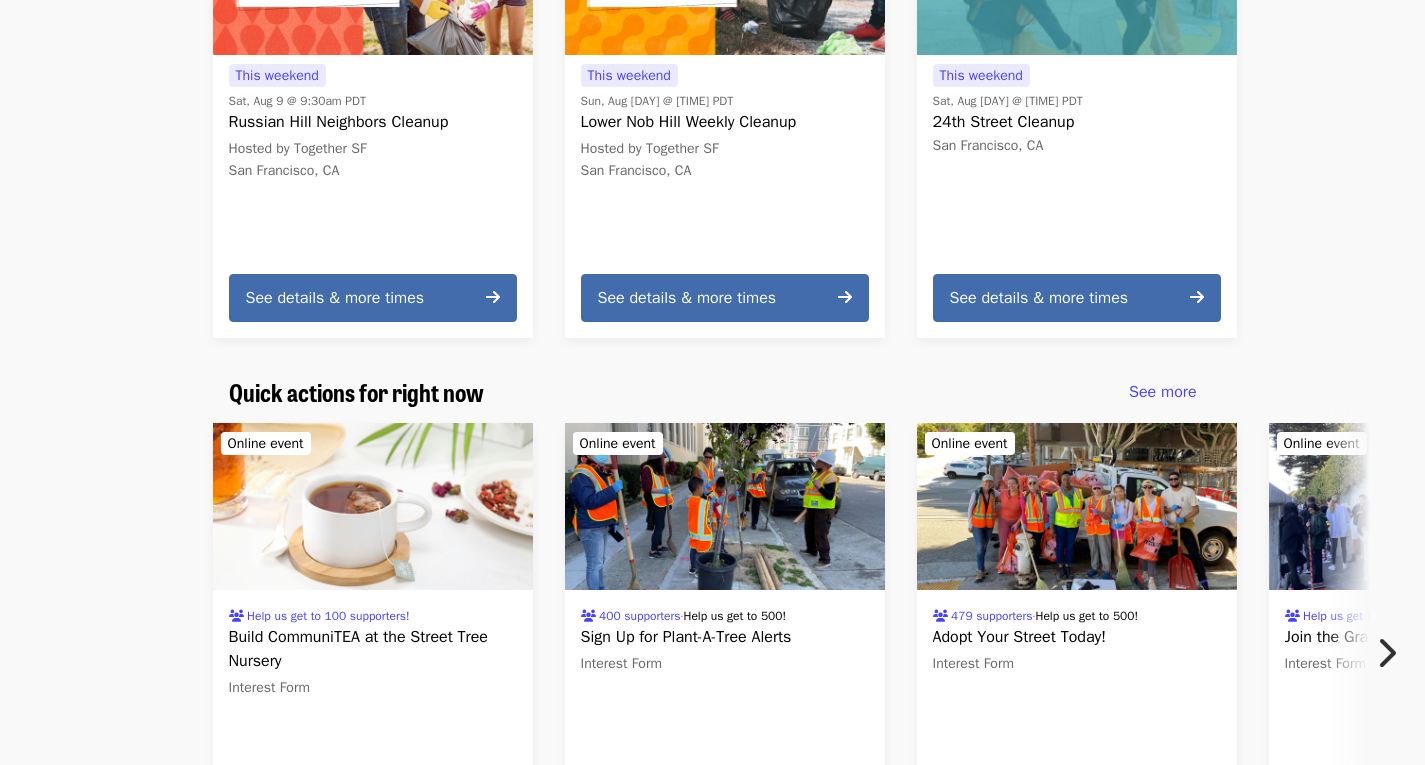 scroll, scrollTop: 866, scrollLeft: 0, axis: vertical 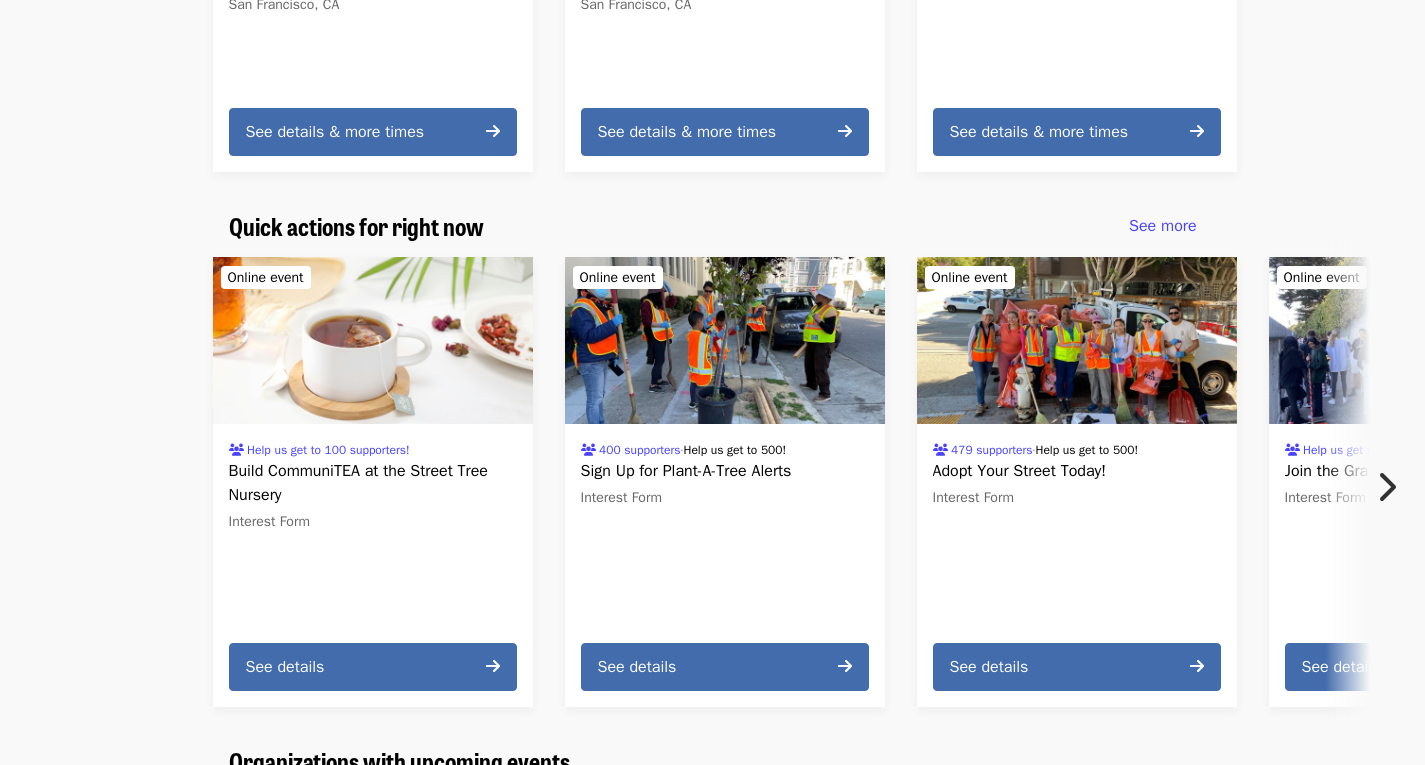 click at bounding box center (1386, 487) 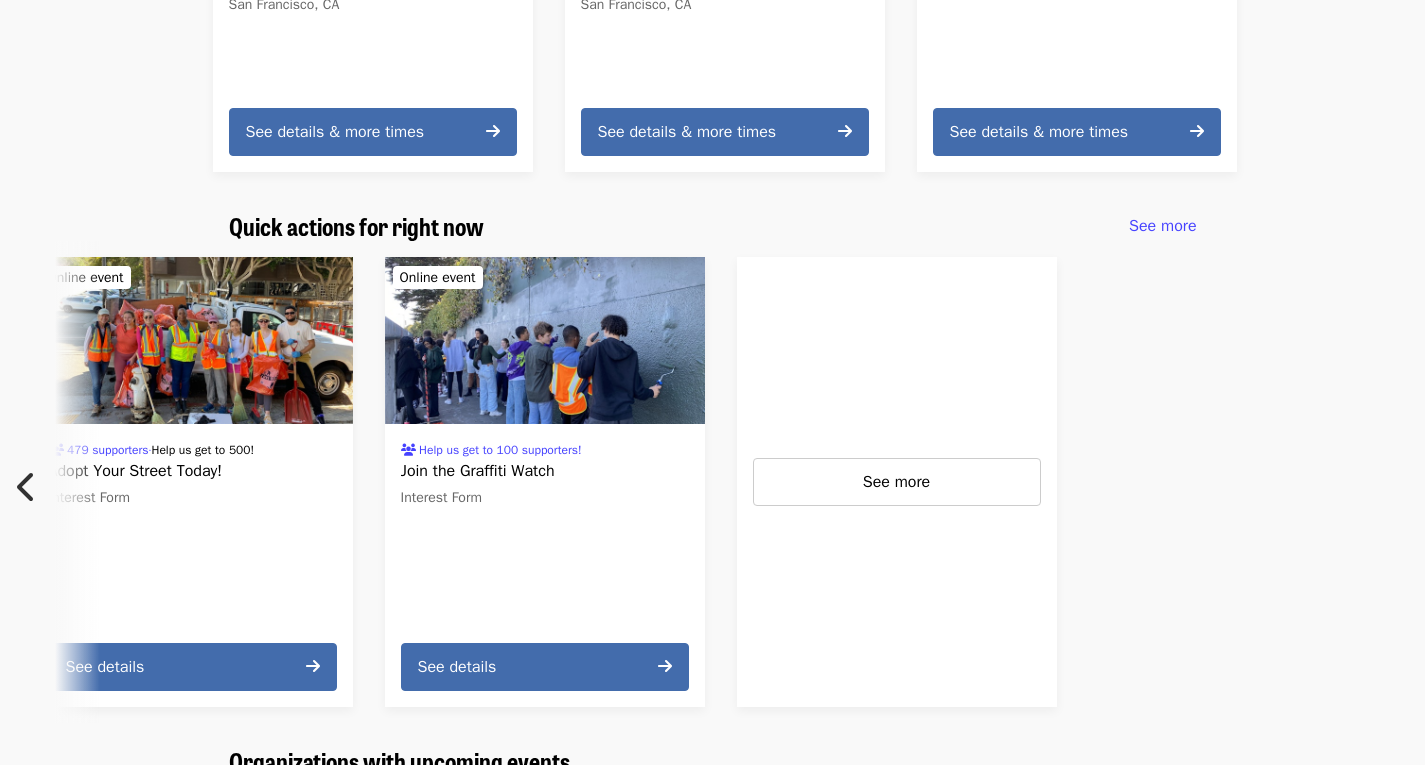 scroll, scrollTop: 0, scrollLeft: 888, axis: horizontal 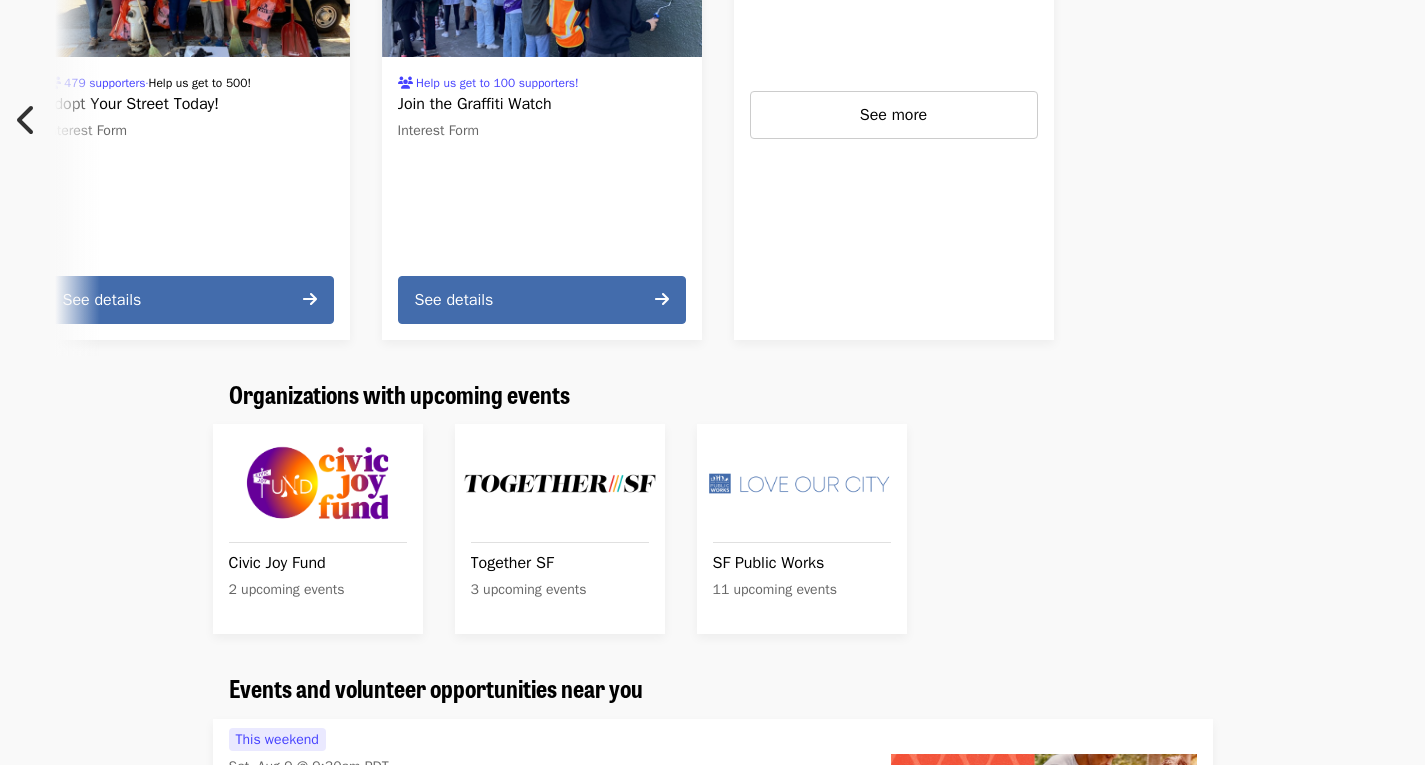 click at bounding box center [560, 483] 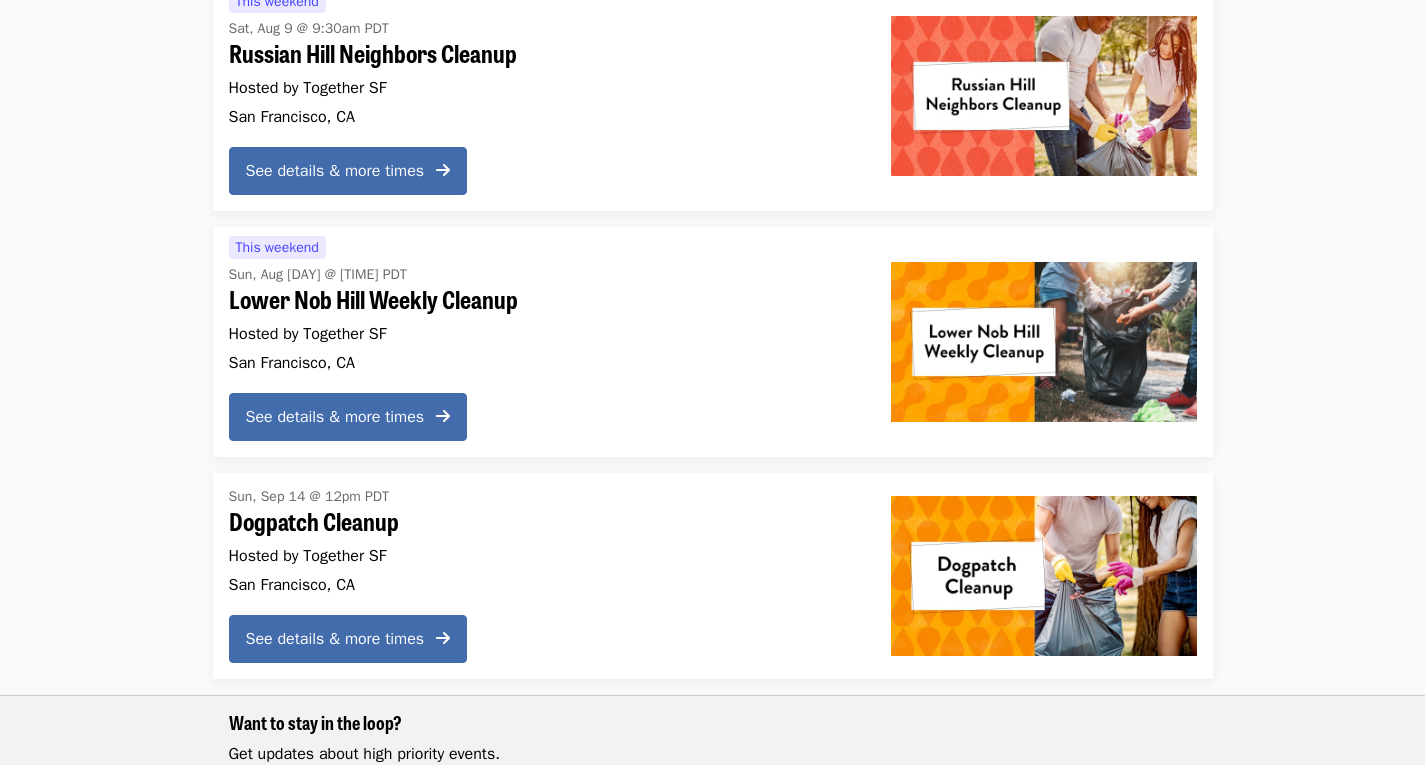 scroll, scrollTop: 366, scrollLeft: 0, axis: vertical 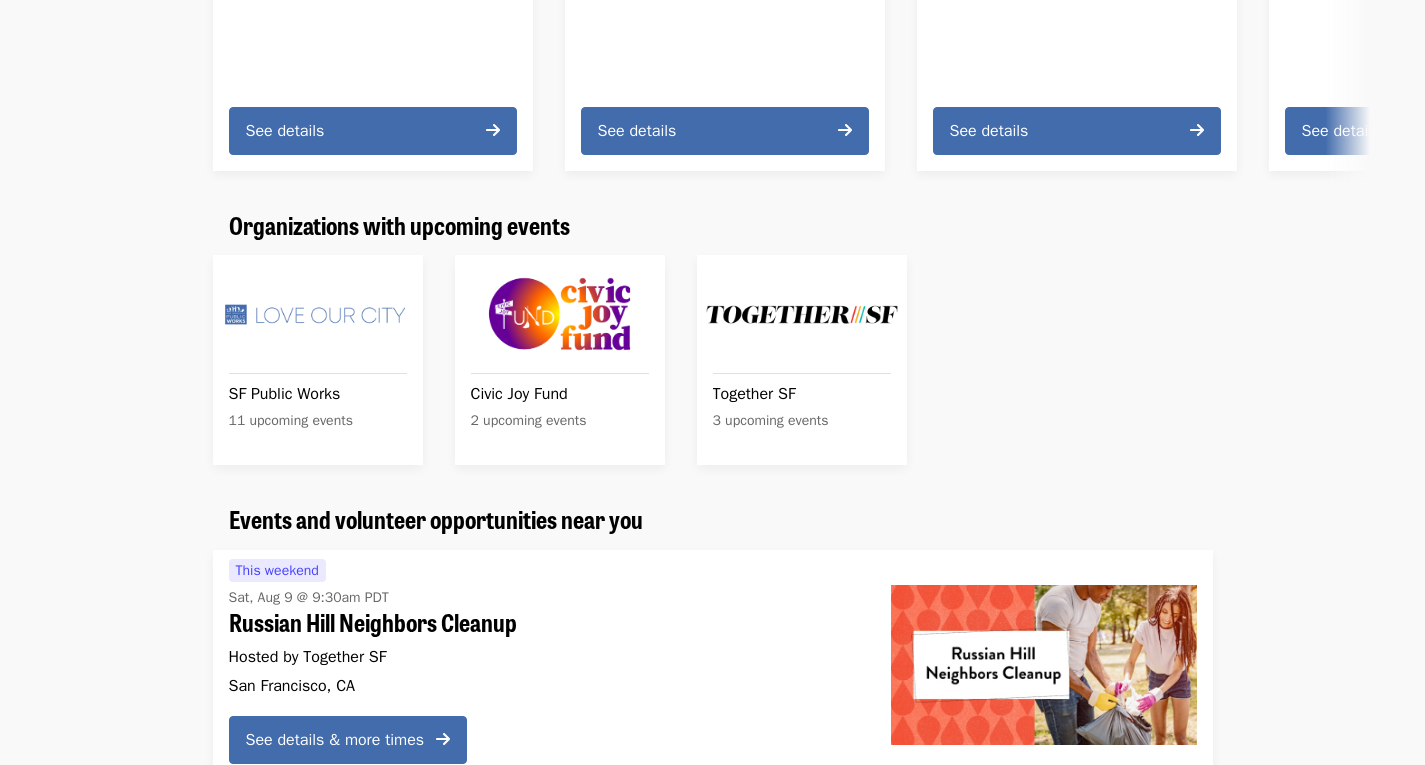 click on "SF Public Works" at bounding box center (318, 394) 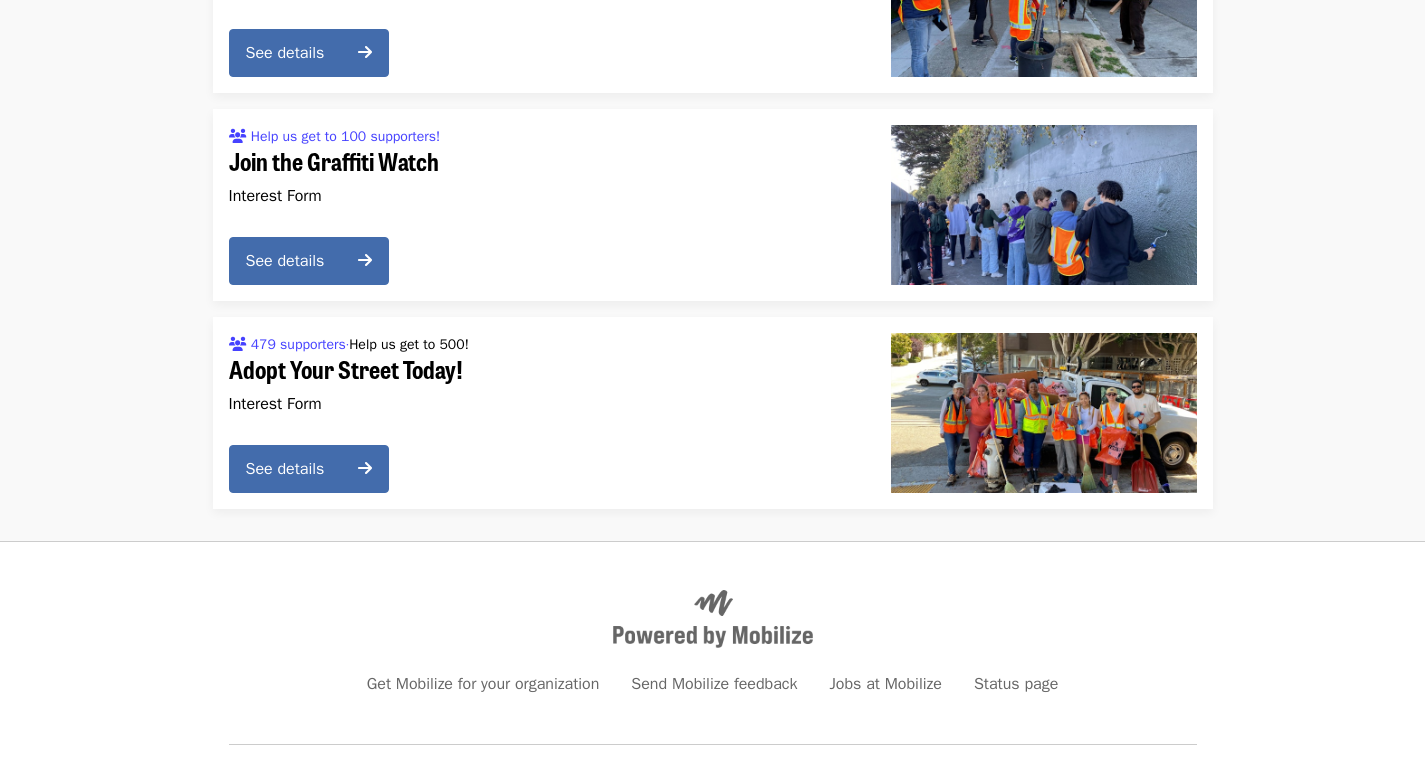 scroll, scrollTop: 2447, scrollLeft: 0, axis: vertical 